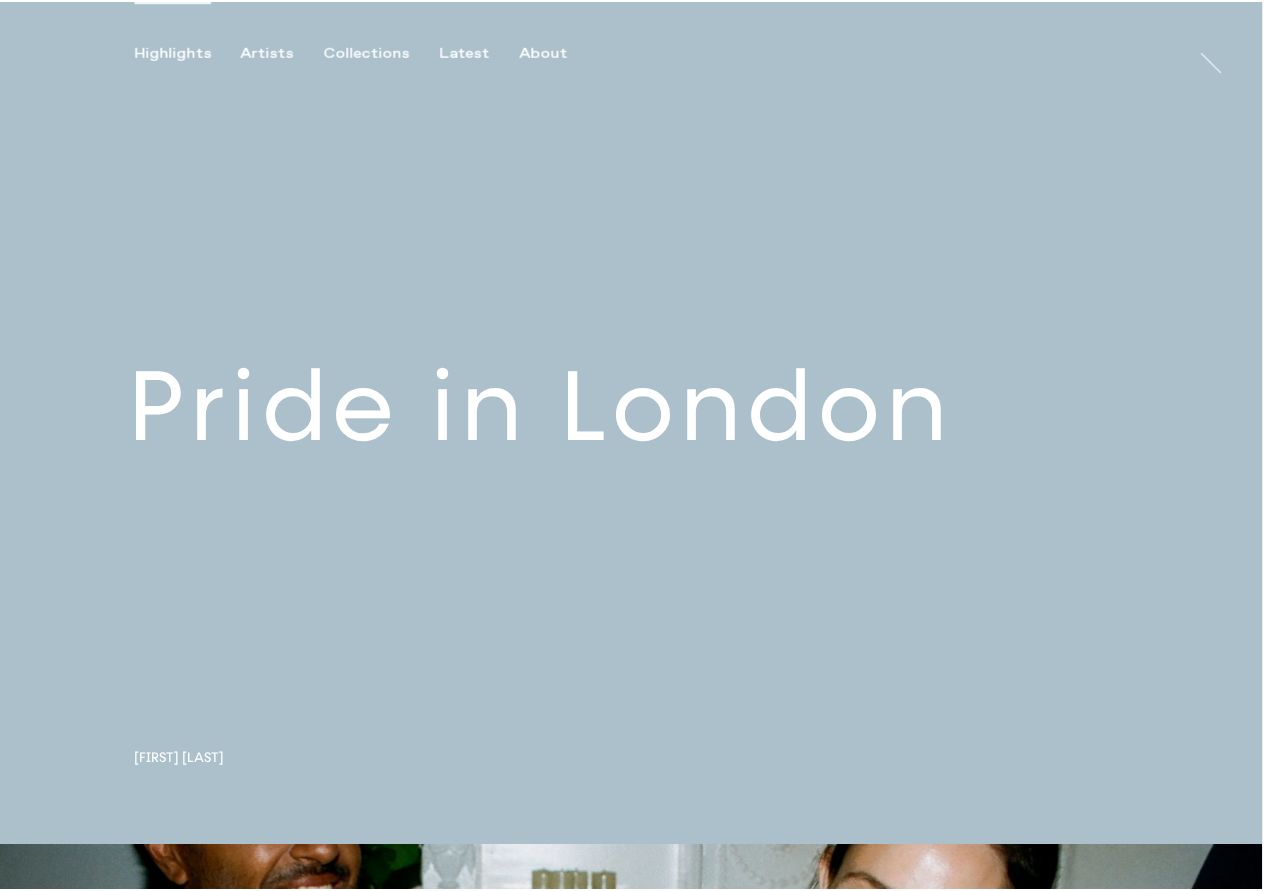 scroll, scrollTop: 0, scrollLeft: 0, axis: both 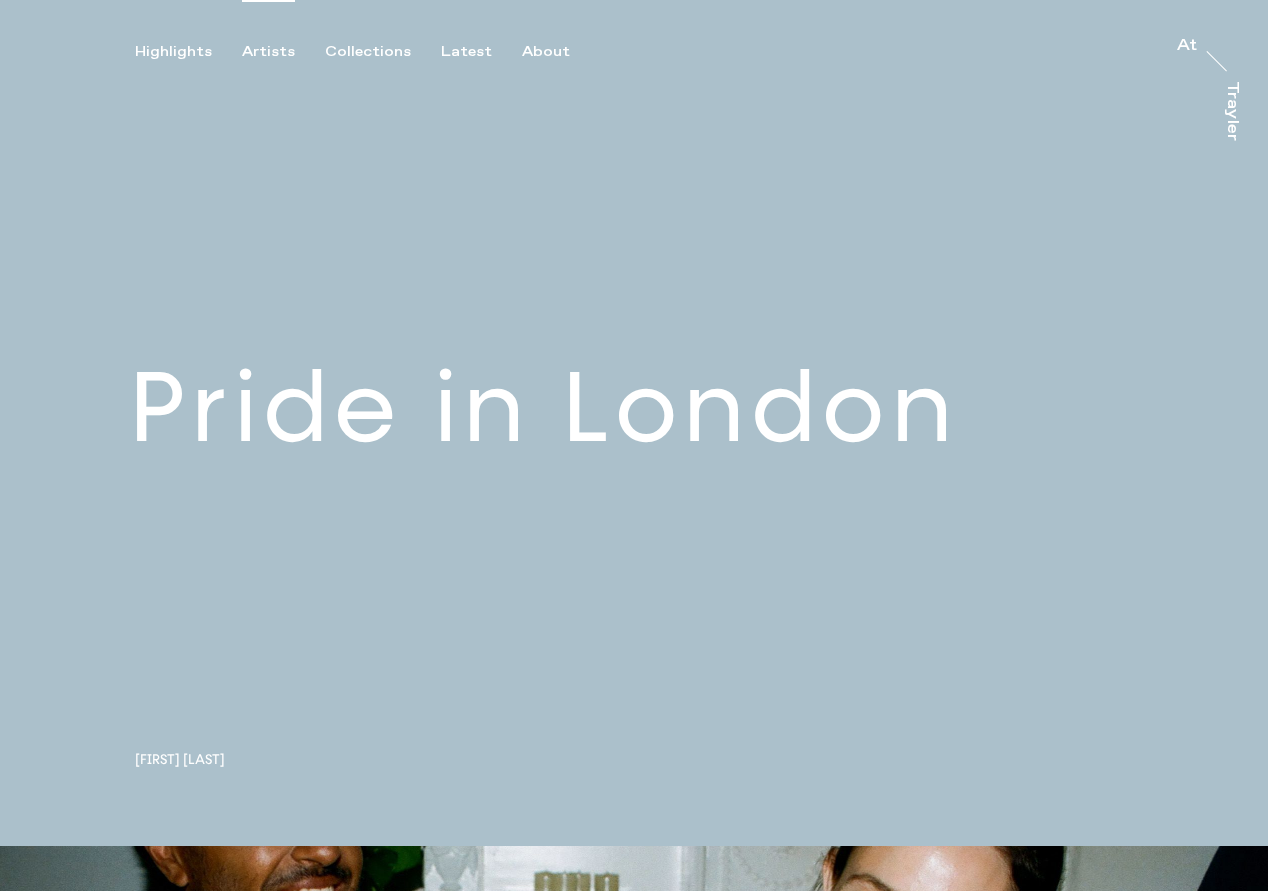 click on "Artists" at bounding box center [268, 52] 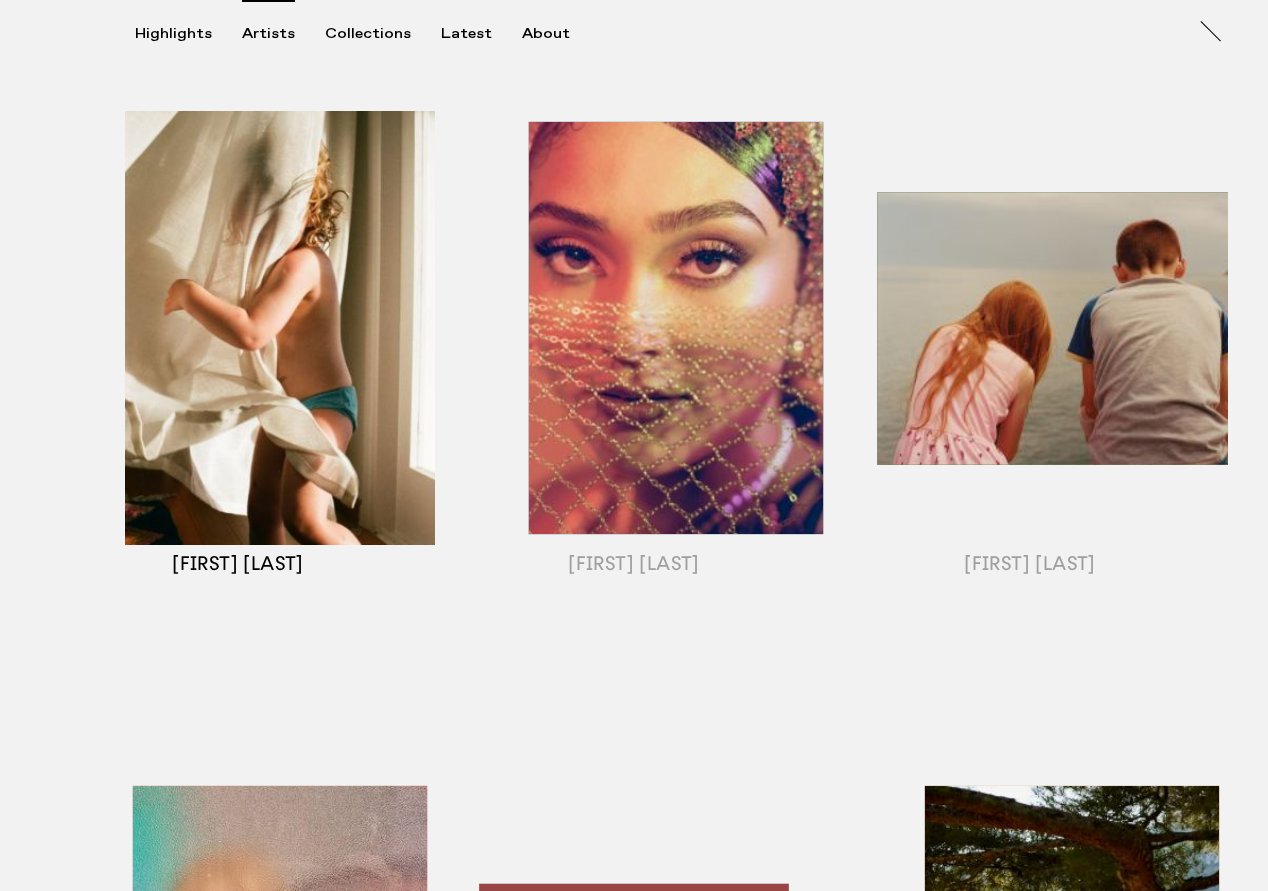 scroll, scrollTop: 931, scrollLeft: 0, axis: vertical 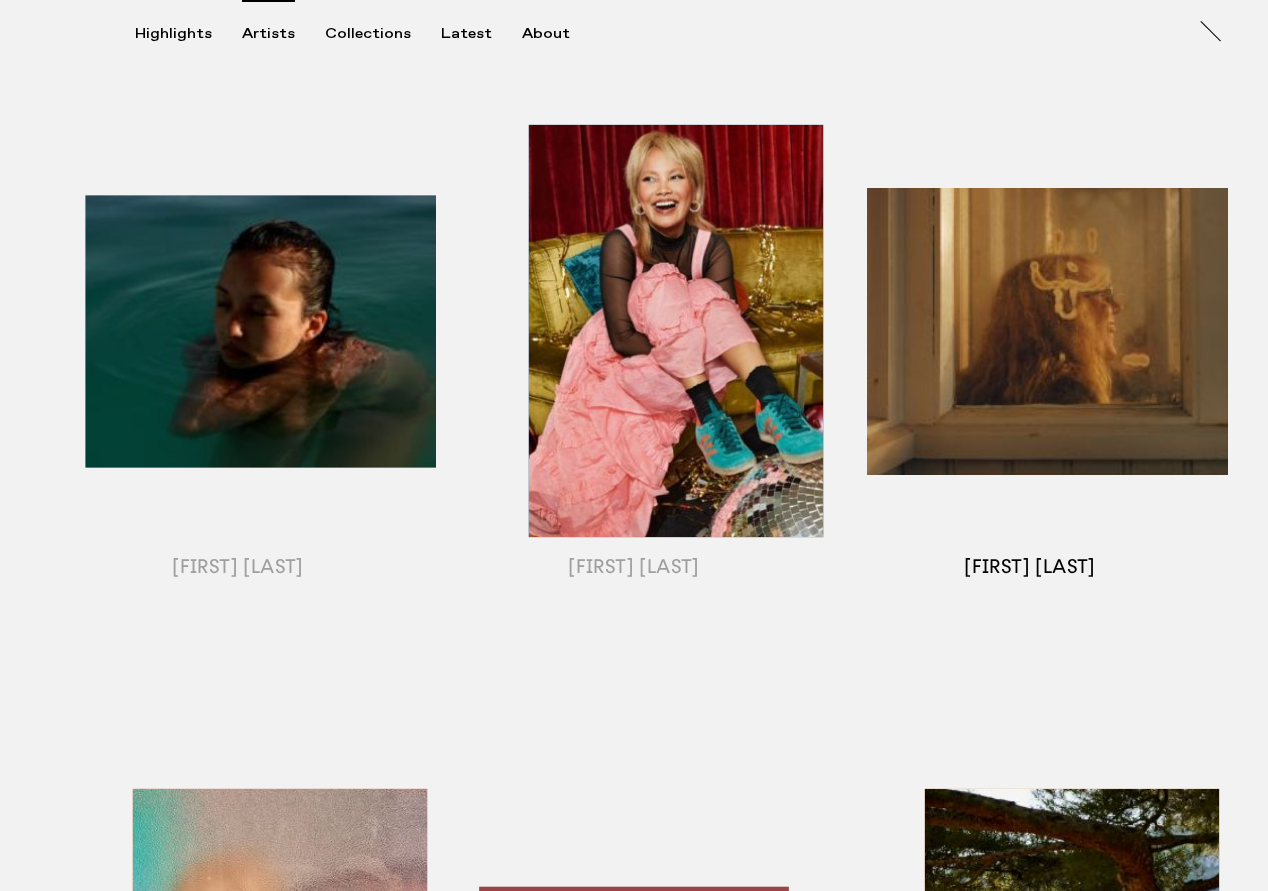 type 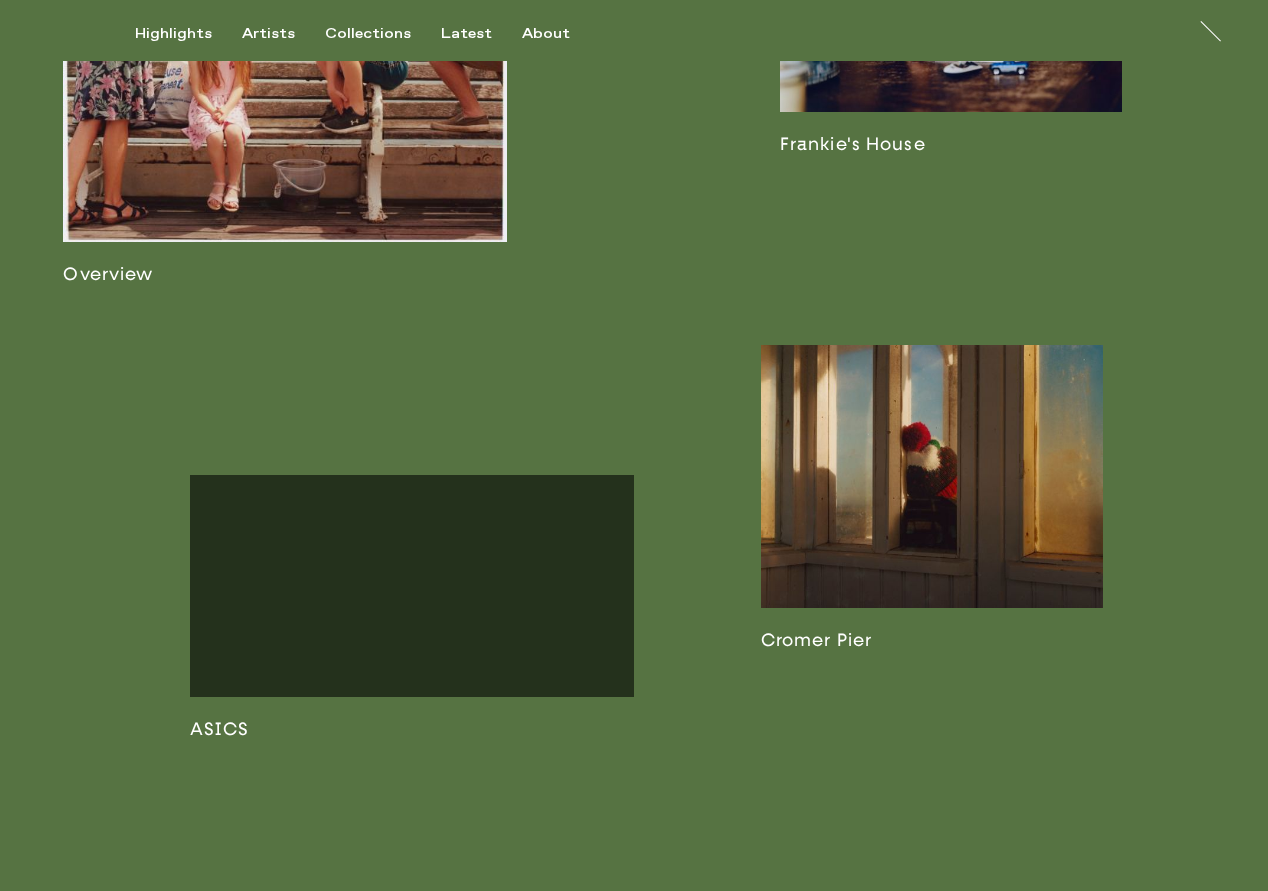 scroll, scrollTop: 530, scrollLeft: 0, axis: vertical 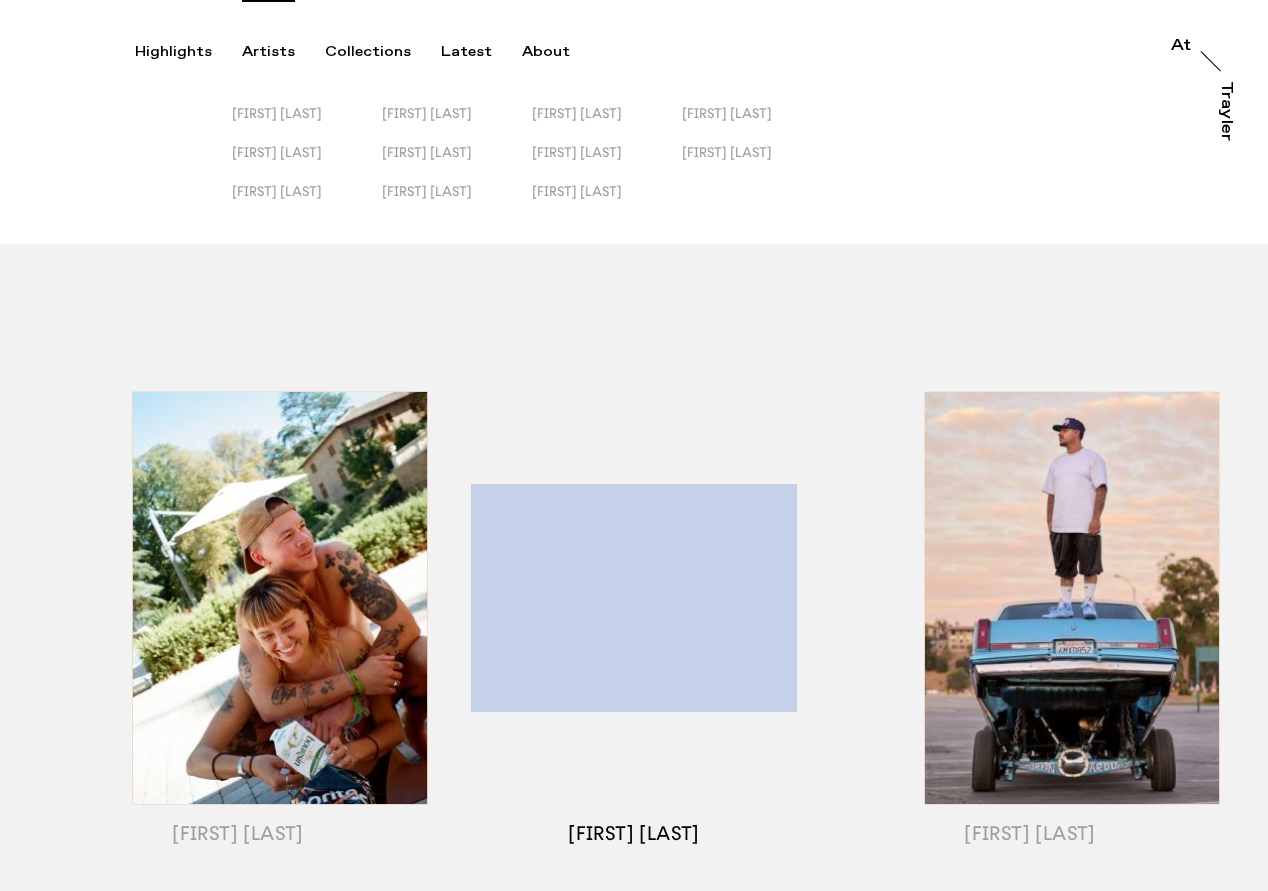 click at bounding box center [634, 623] 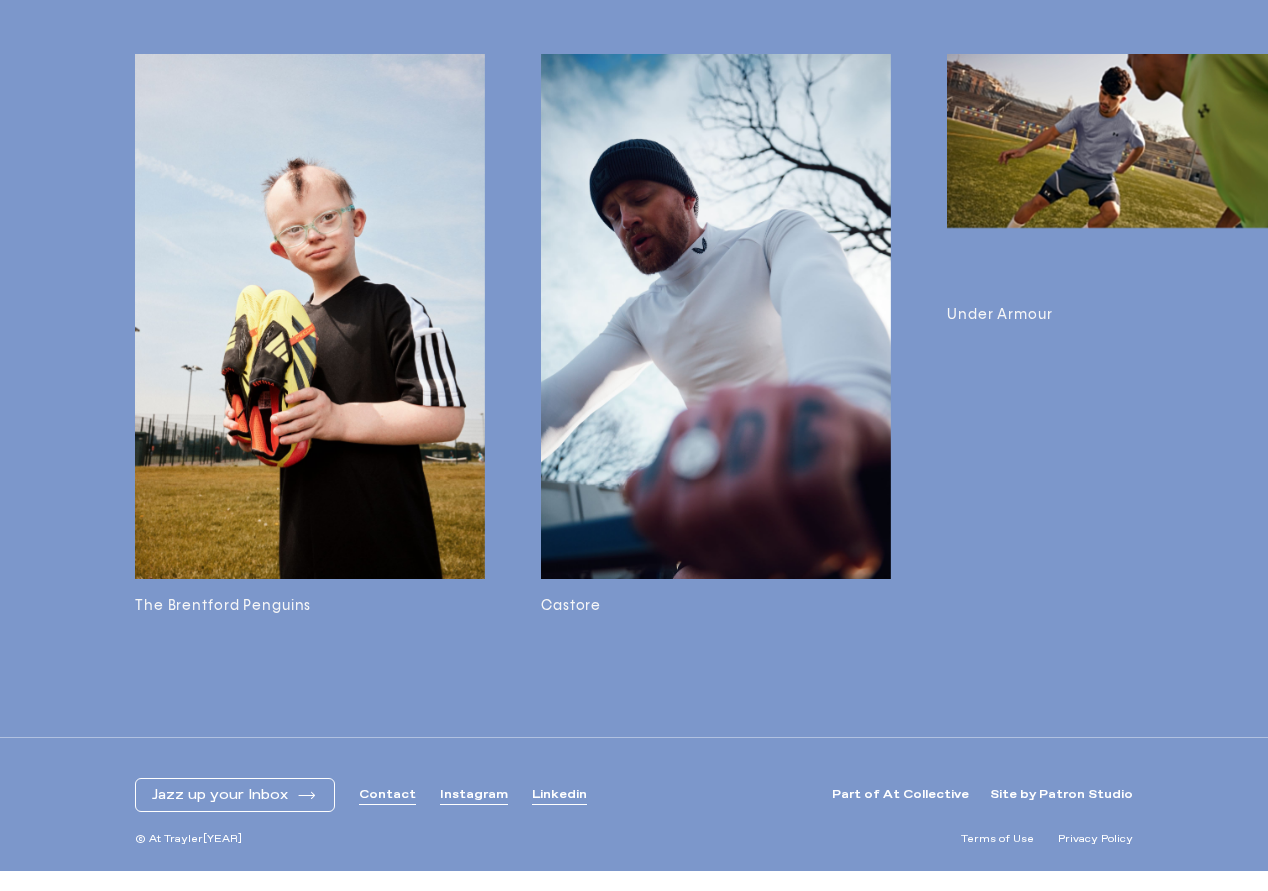 scroll, scrollTop: 4628, scrollLeft: 0, axis: vertical 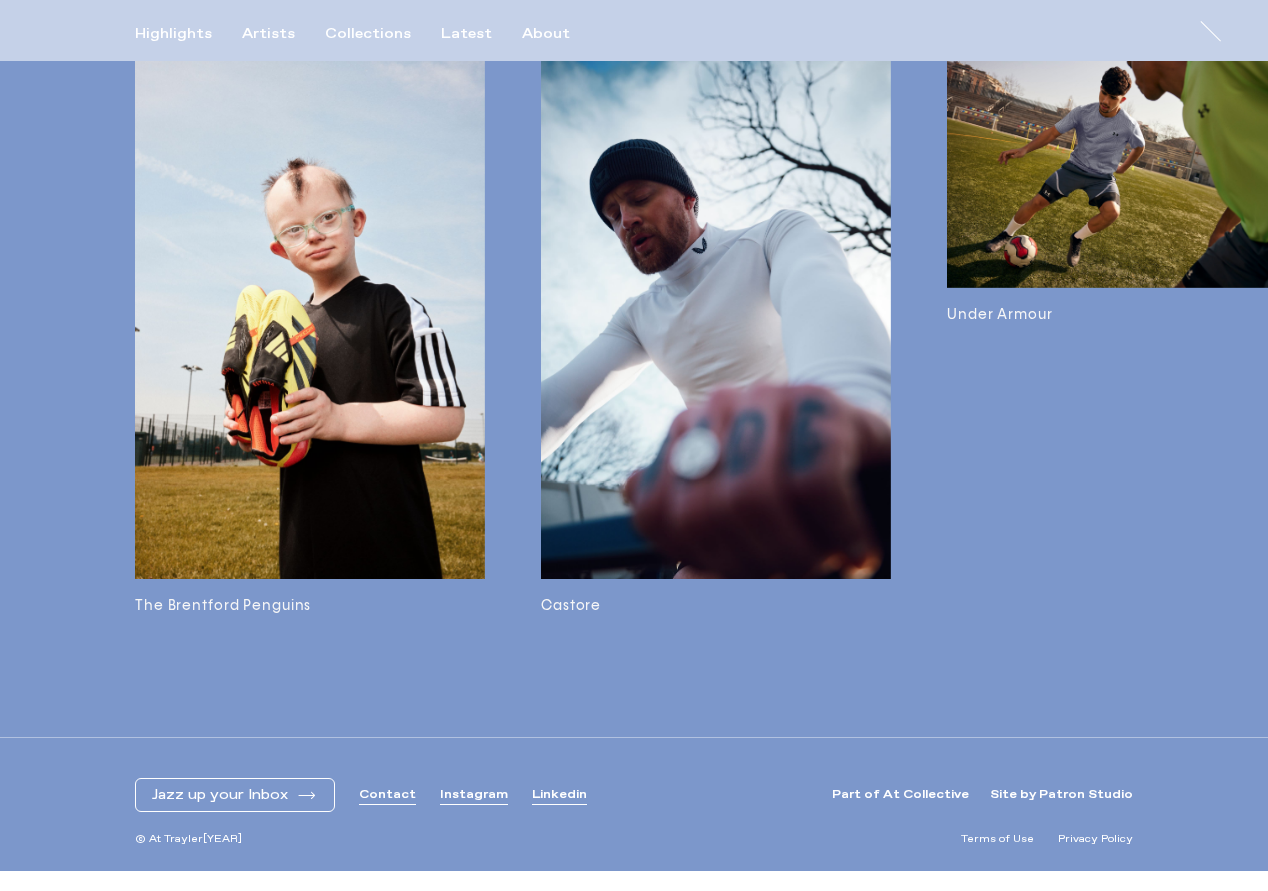 click at bounding box center (716, 316) 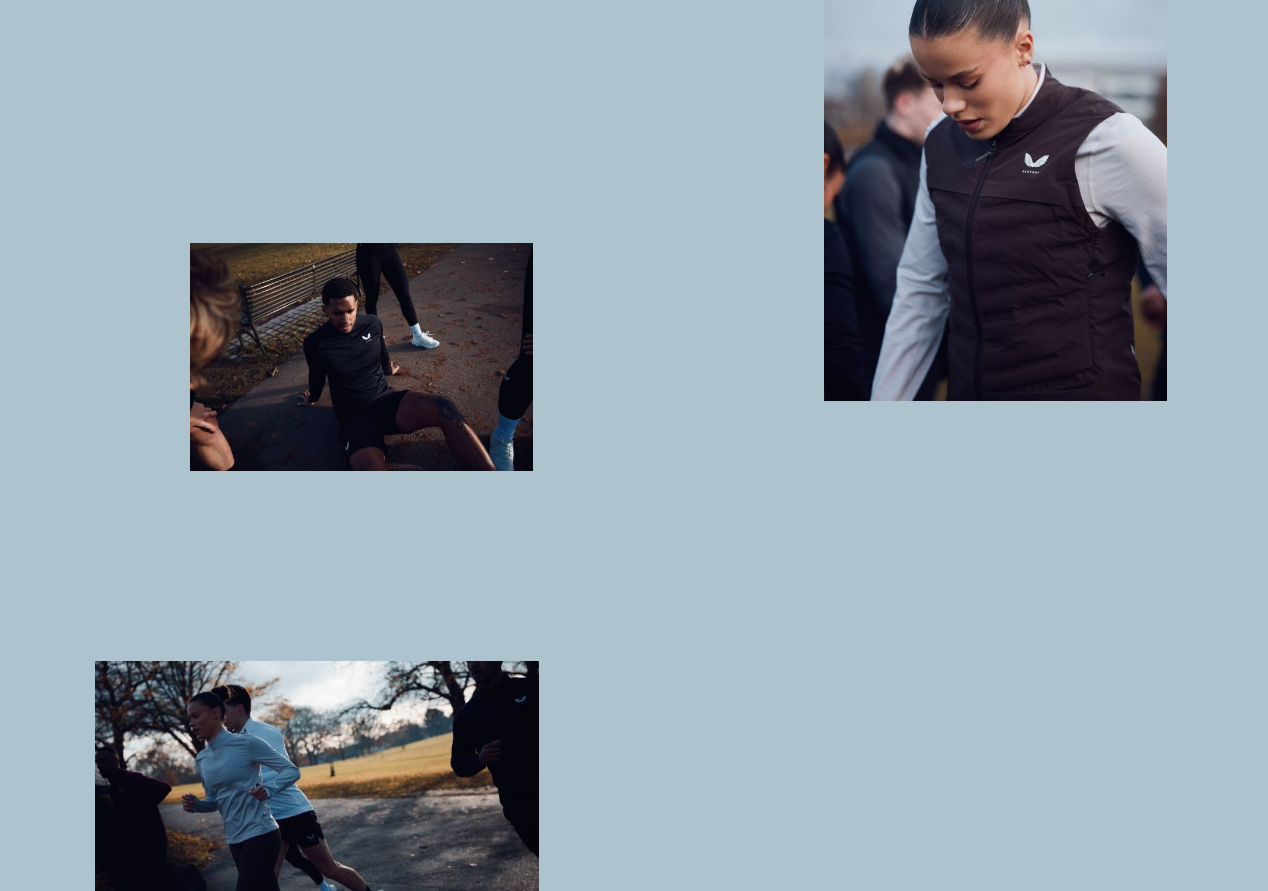 scroll, scrollTop: 2978, scrollLeft: 0, axis: vertical 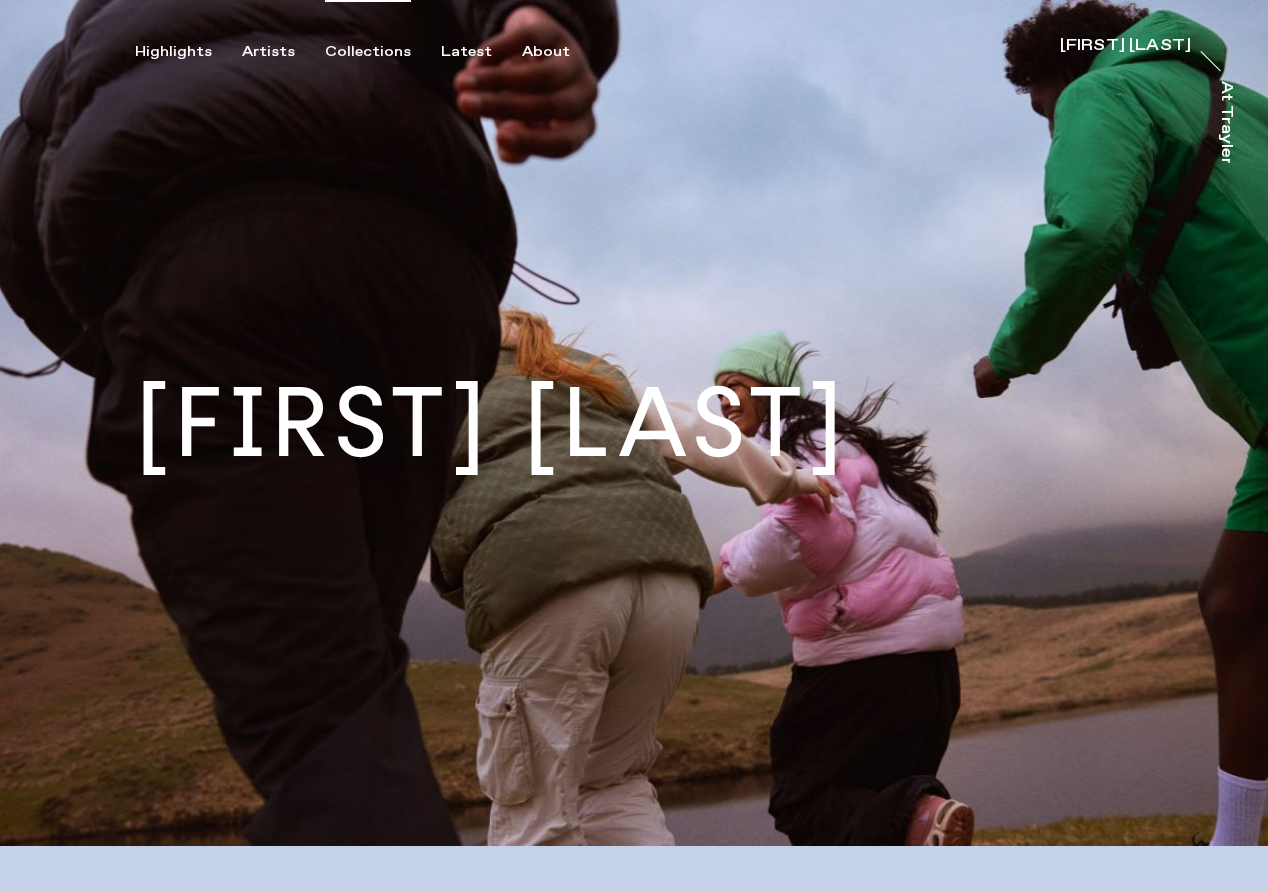 click on "Collections" at bounding box center [368, 52] 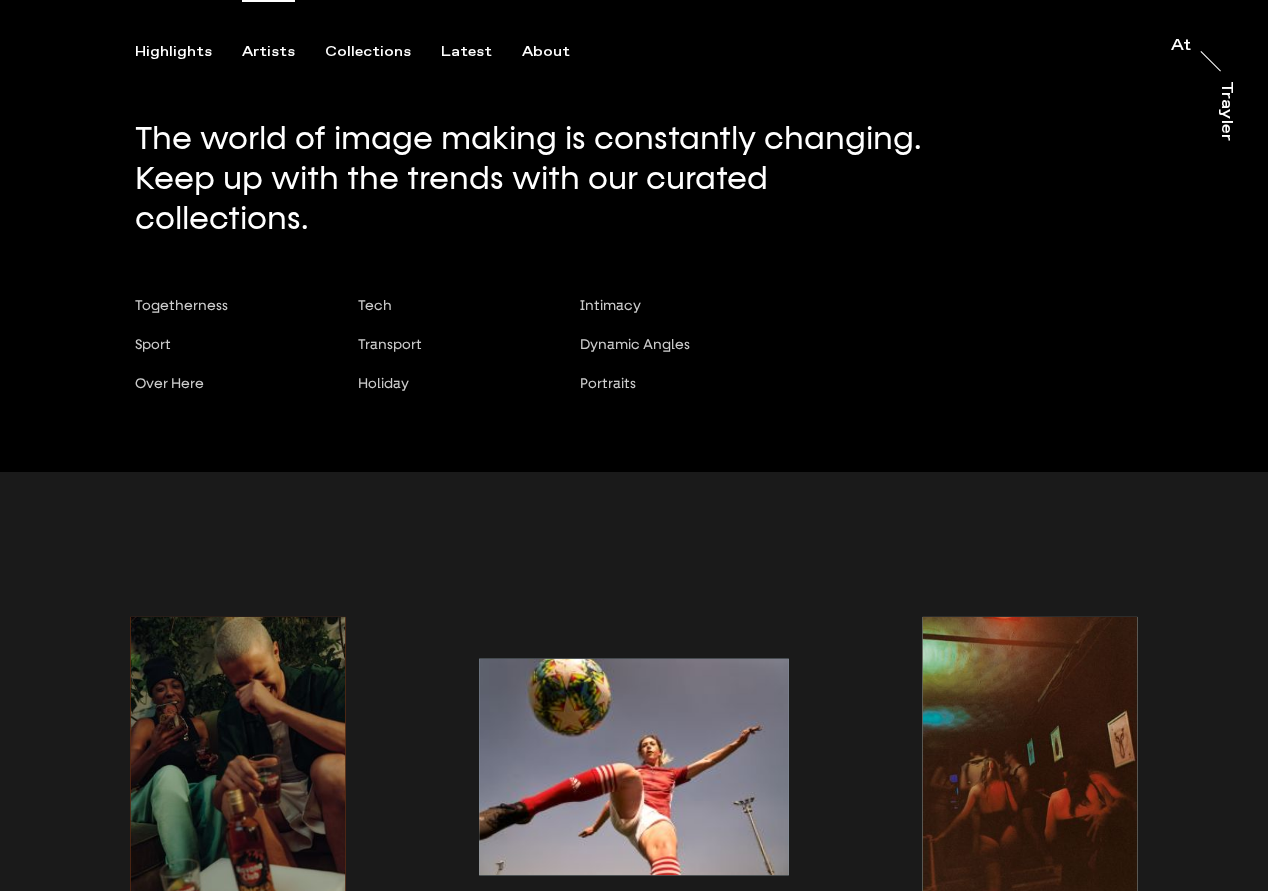 click on "Artists" at bounding box center [268, 52] 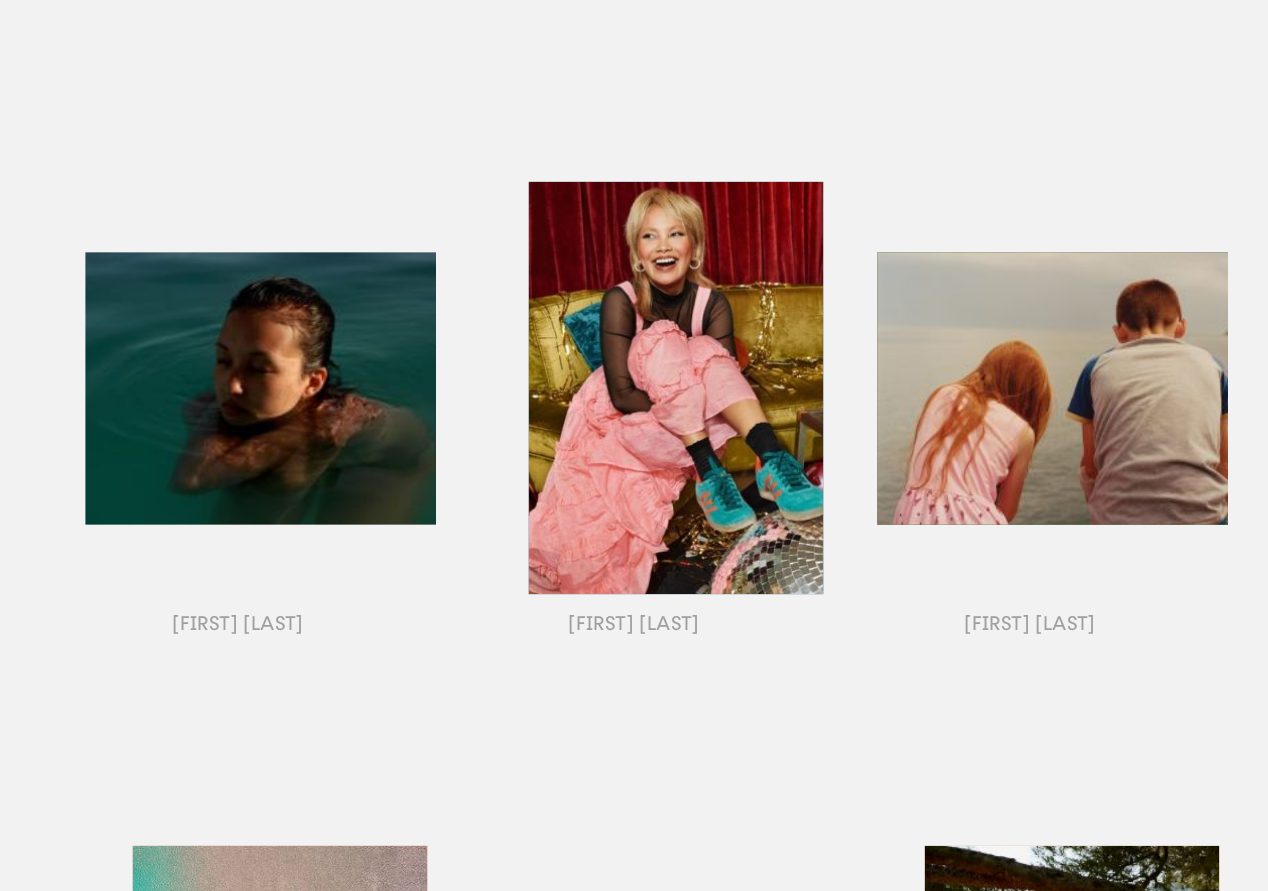 scroll, scrollTop: 886, scrollLeft: 0, axis: vertical 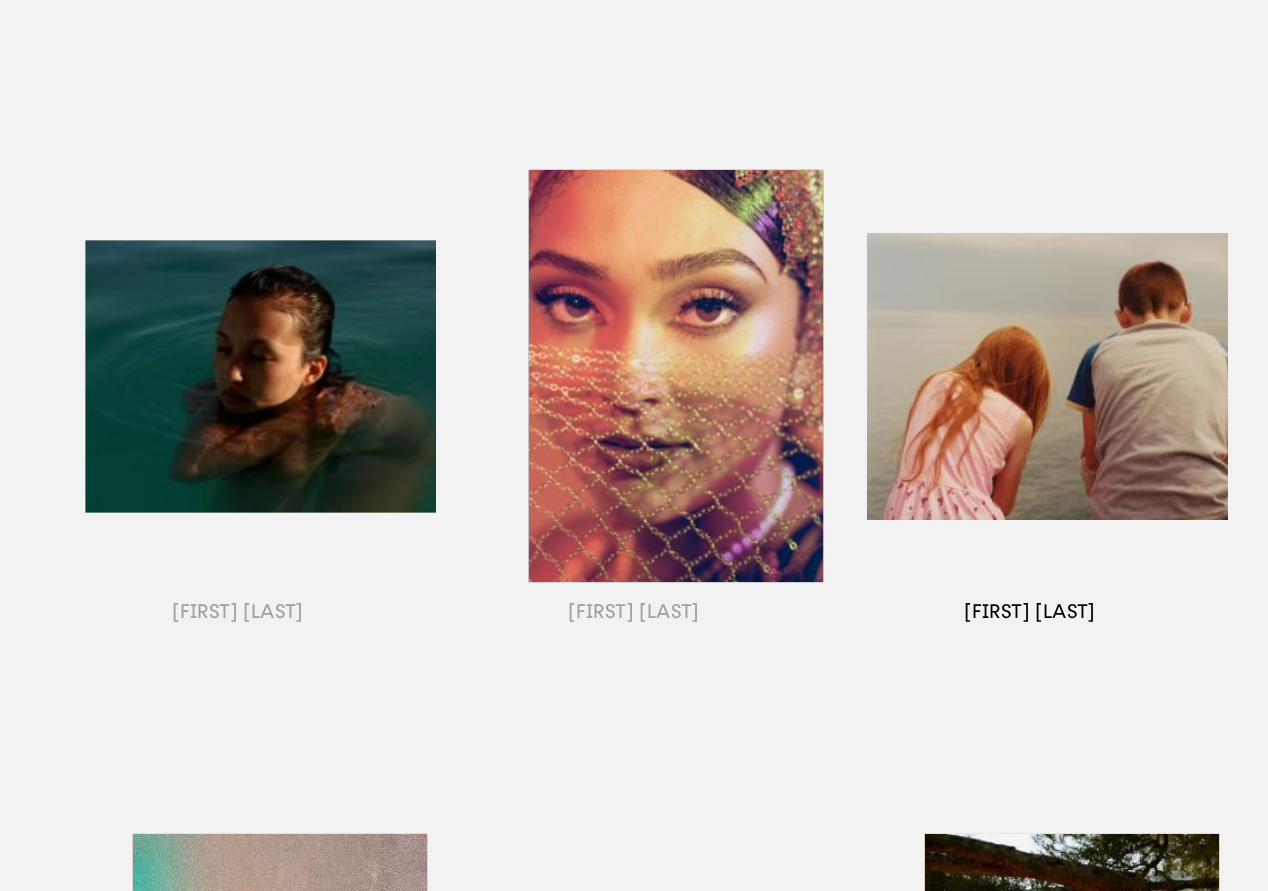 click at bounding box center (1030, 401) 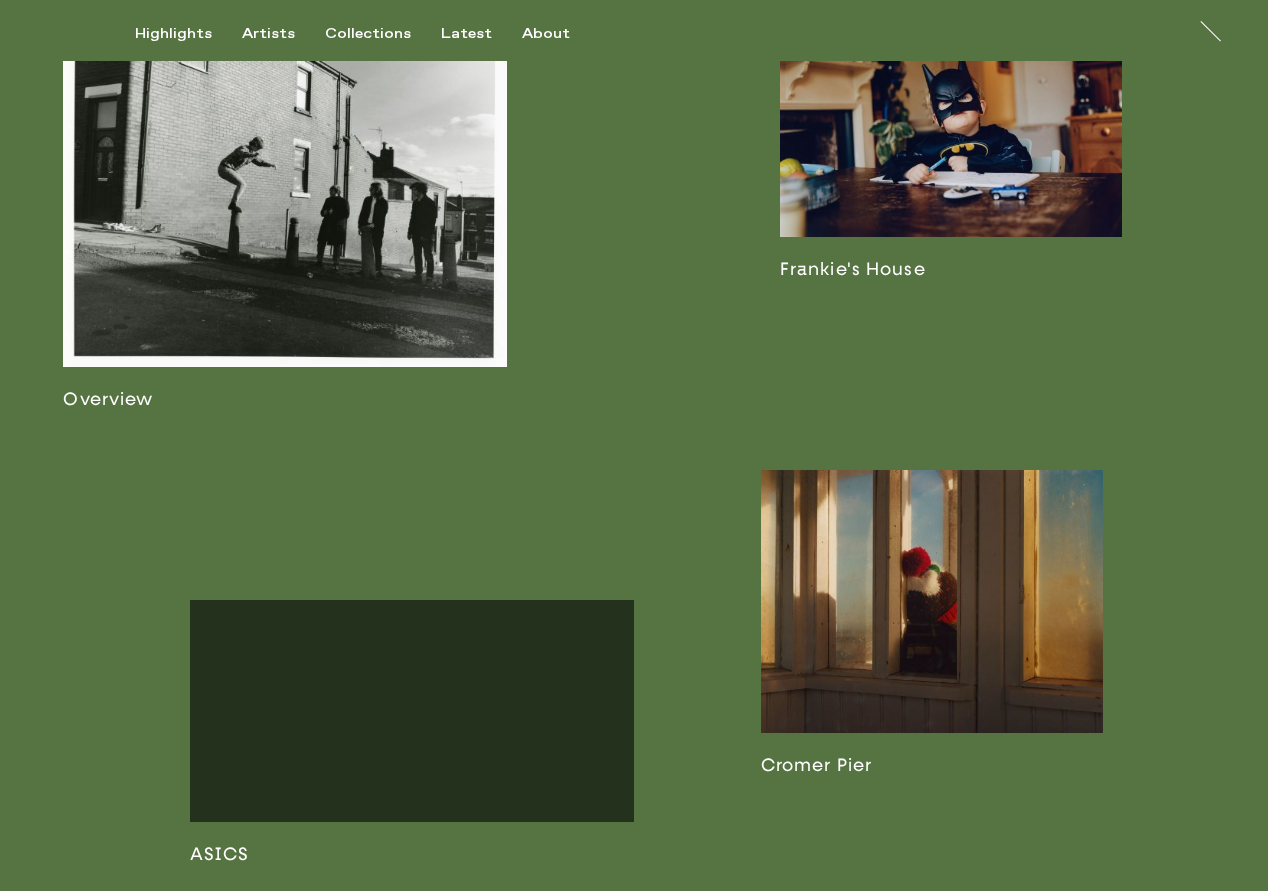 scroll, scrollTop: 1372, scrollLeft: 0, axis: vertical 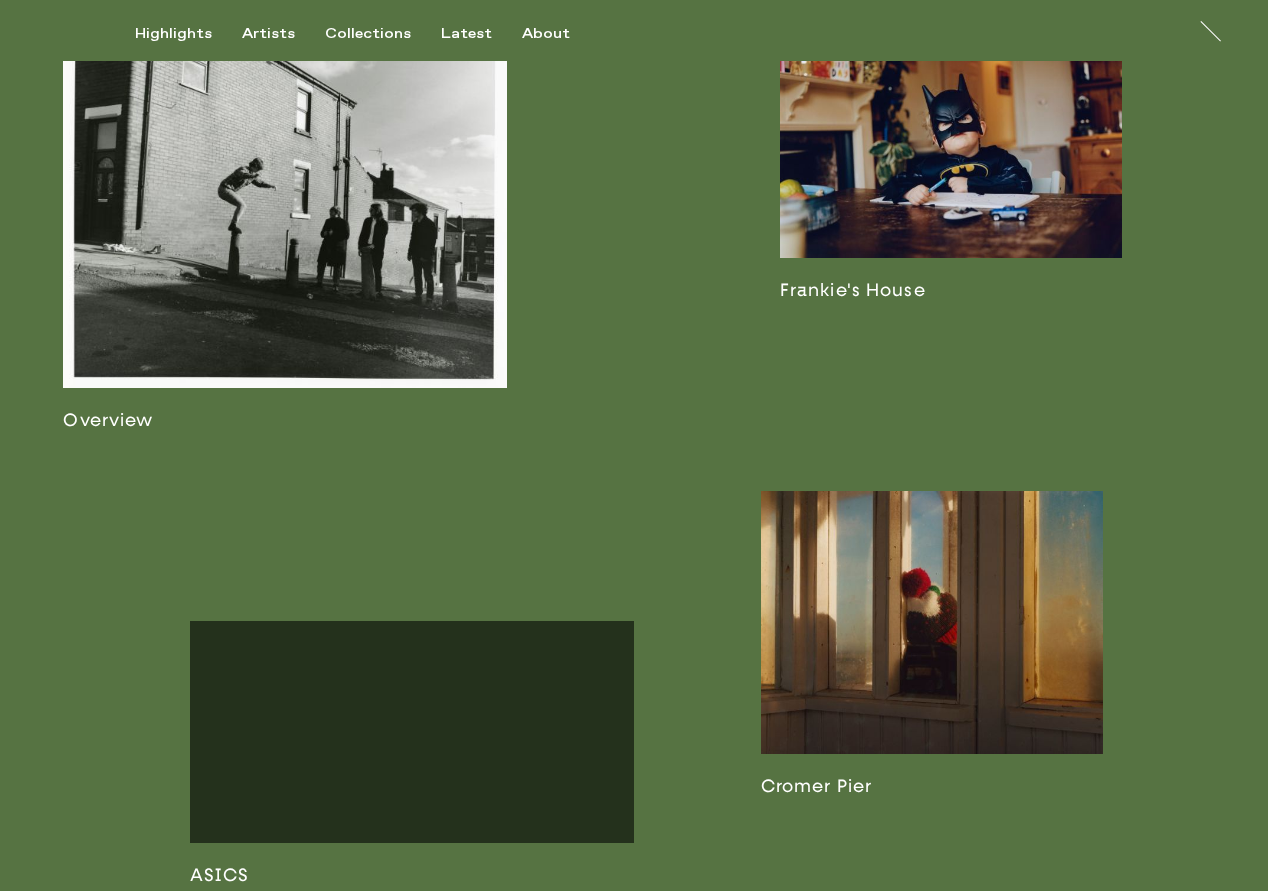 click at bounding box center (285, 235) 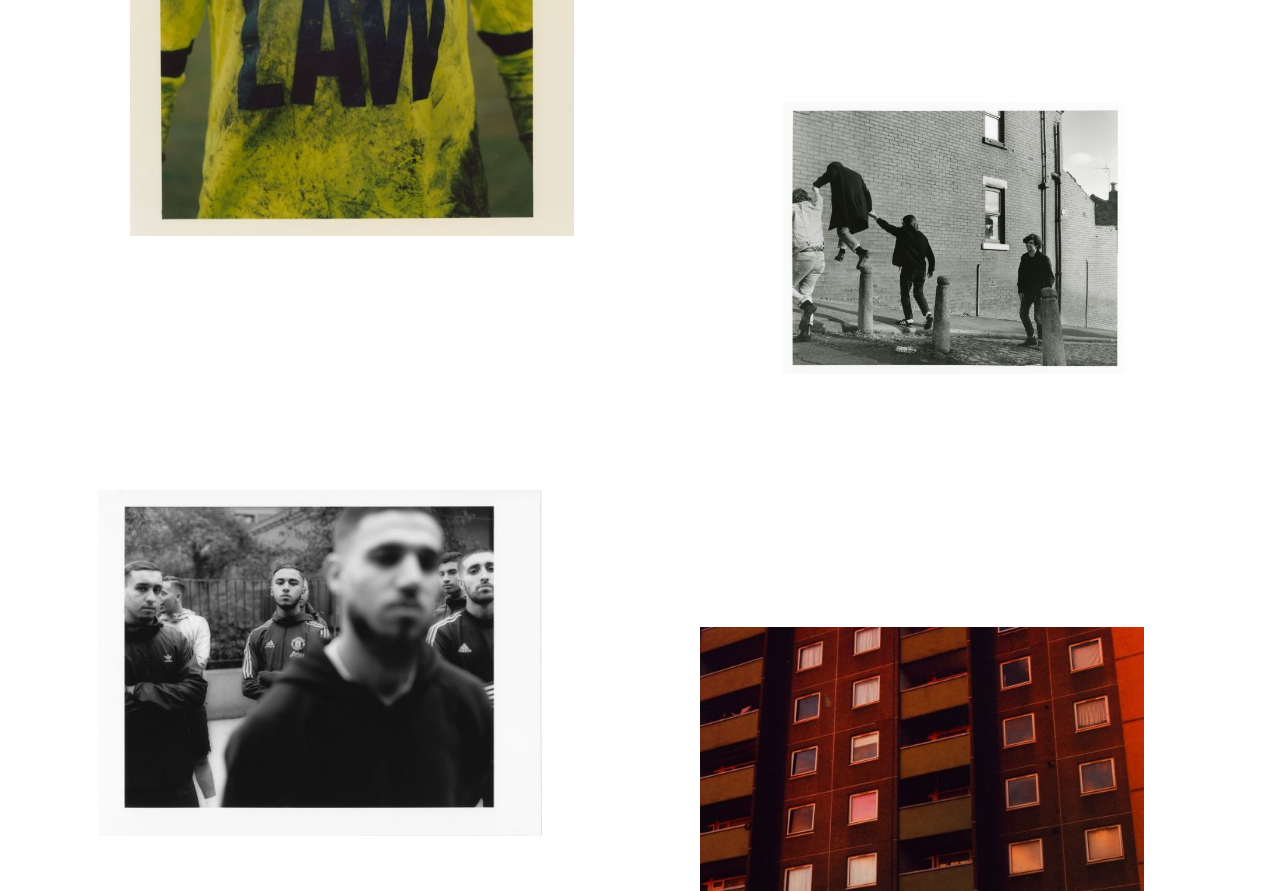 scroll, scrollTop: 7854, scrollLeft: 0, axis: vertical 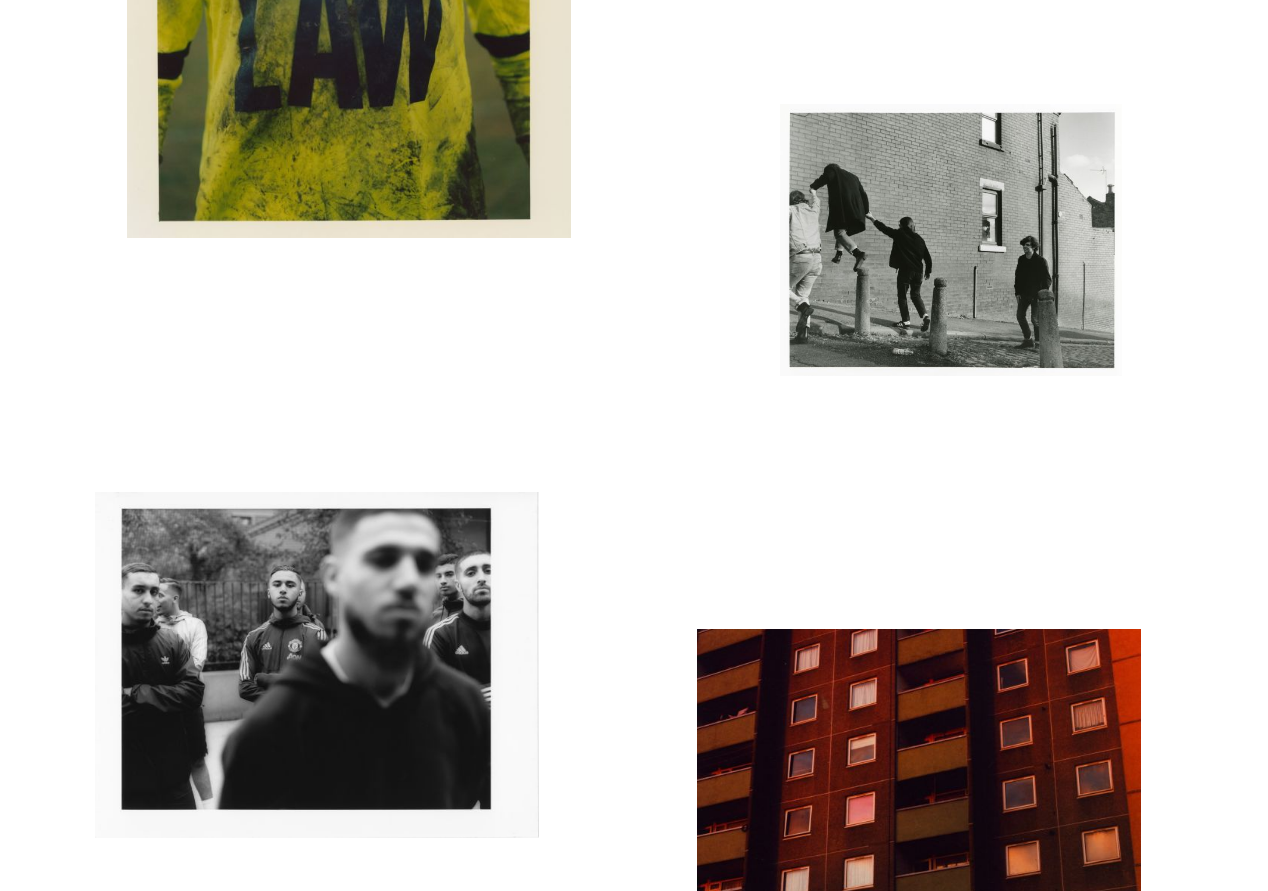 click at bounding box center [951, 240] 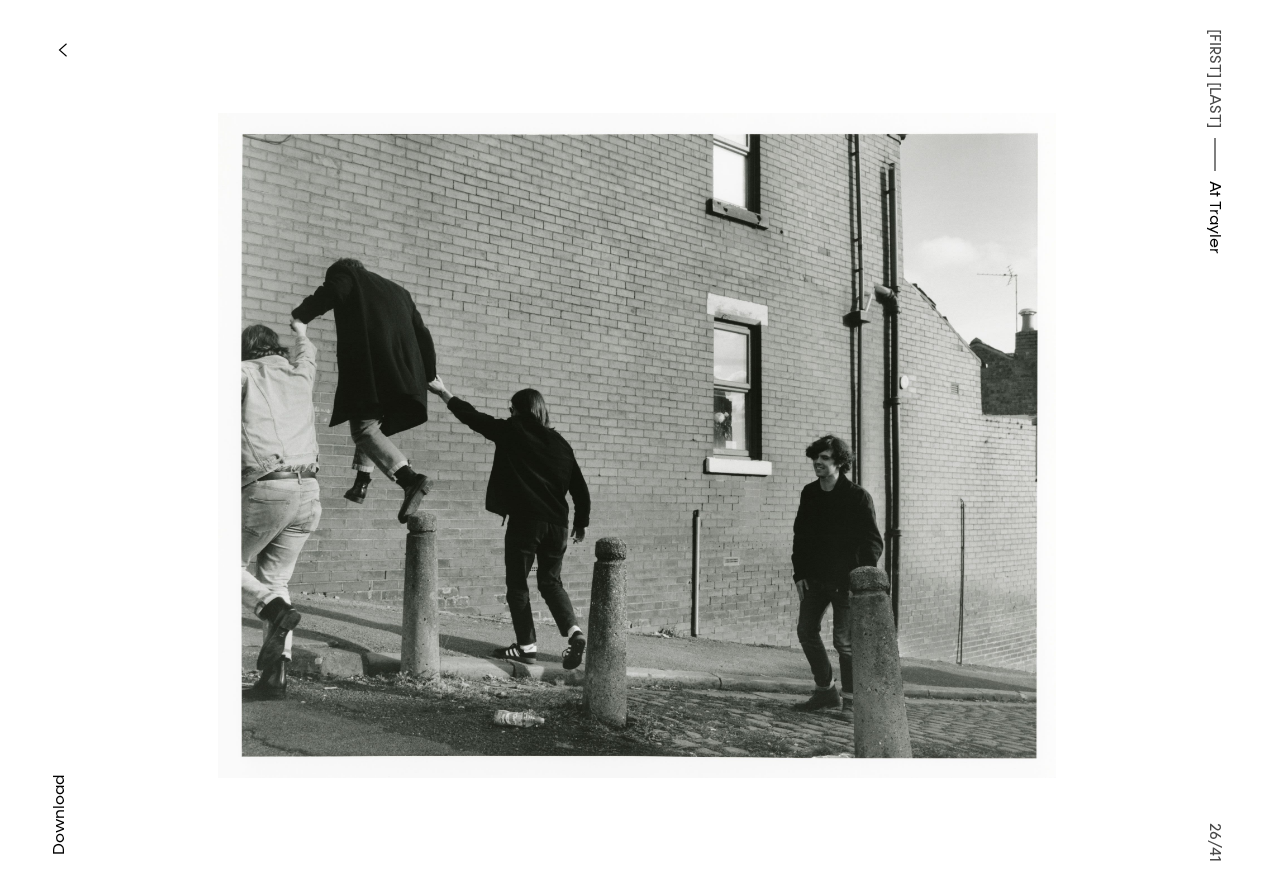 type 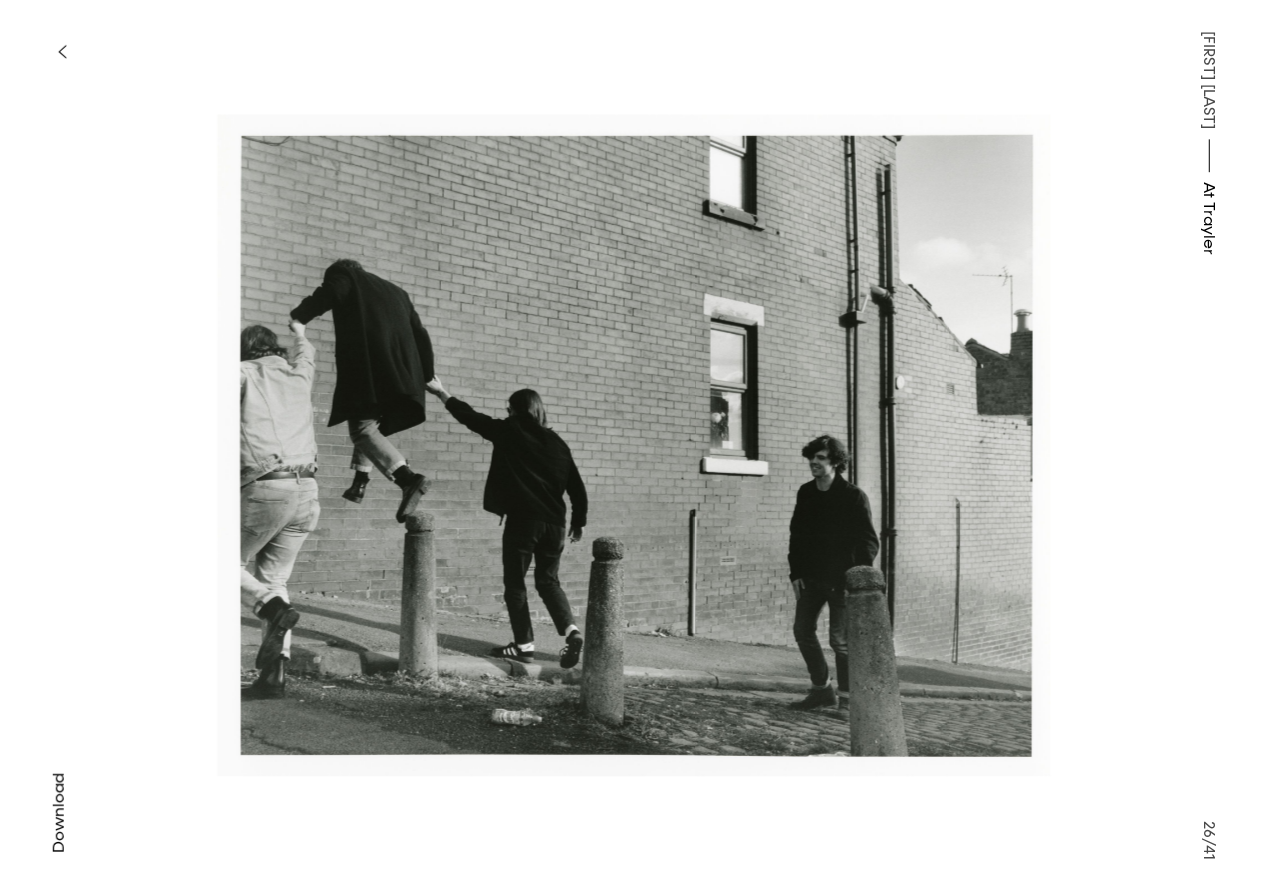scroll, scrollTop: 0, scrollLeft: 0, axis: both 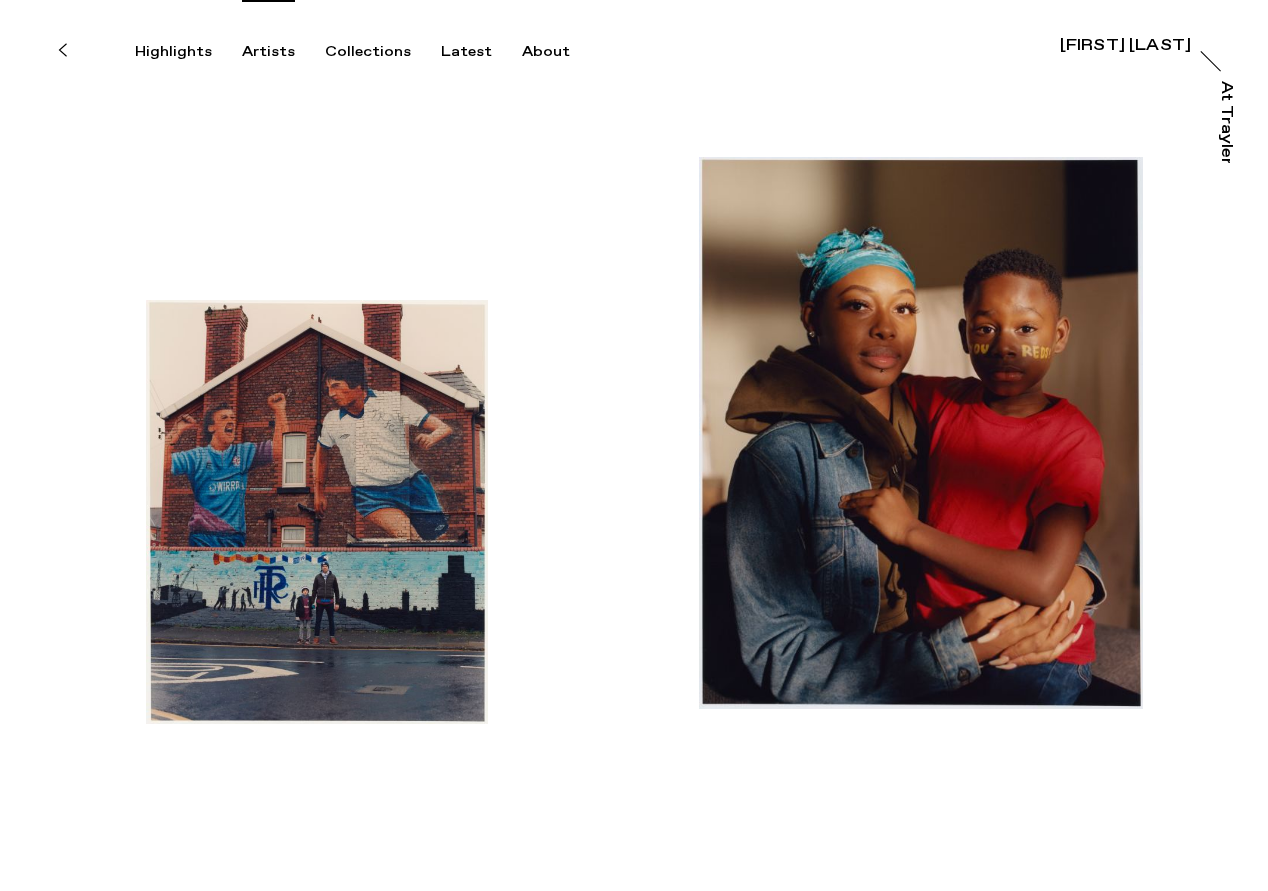 click on "Artists" at bounding box center (268, 52) 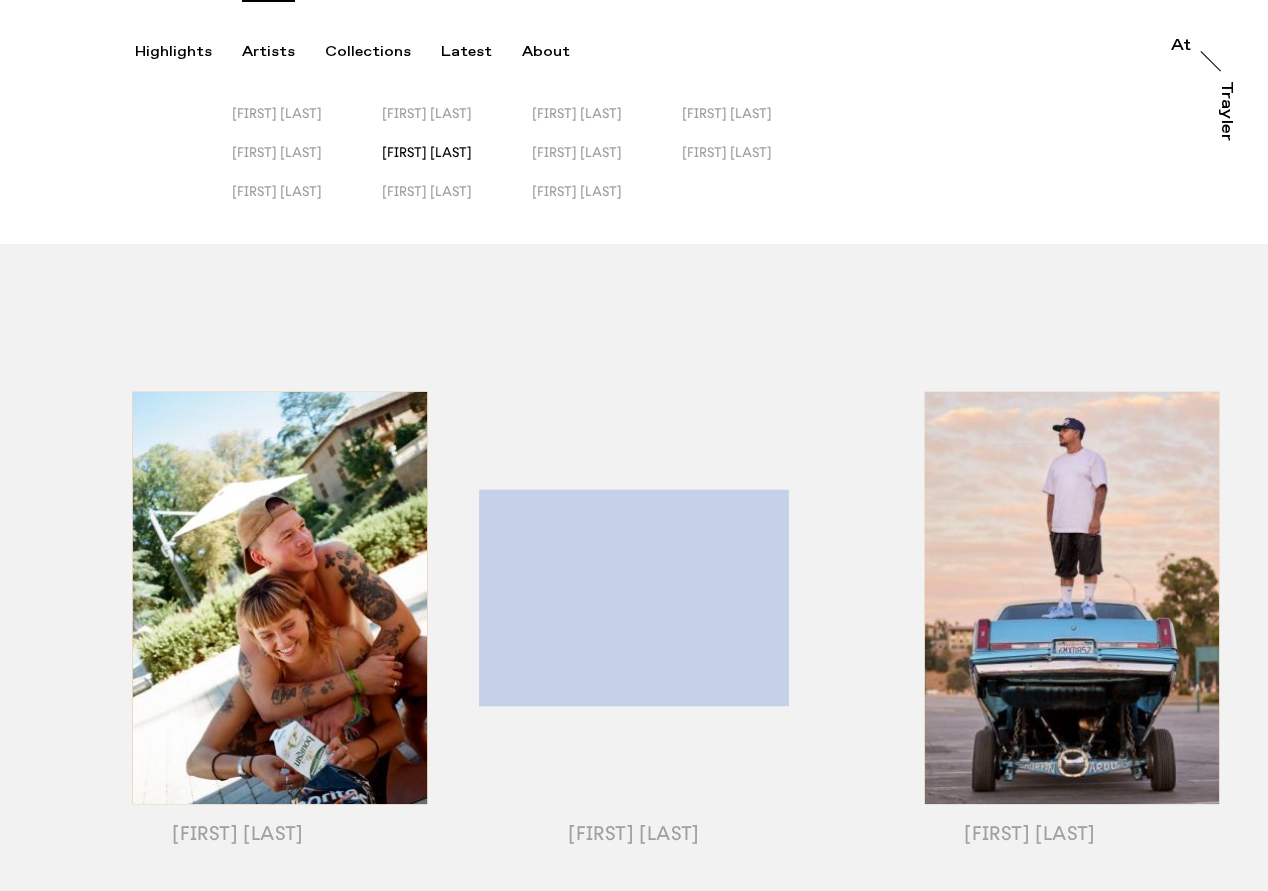 click on "[FIRST] [LAST]" at bounding box center [427, 152] 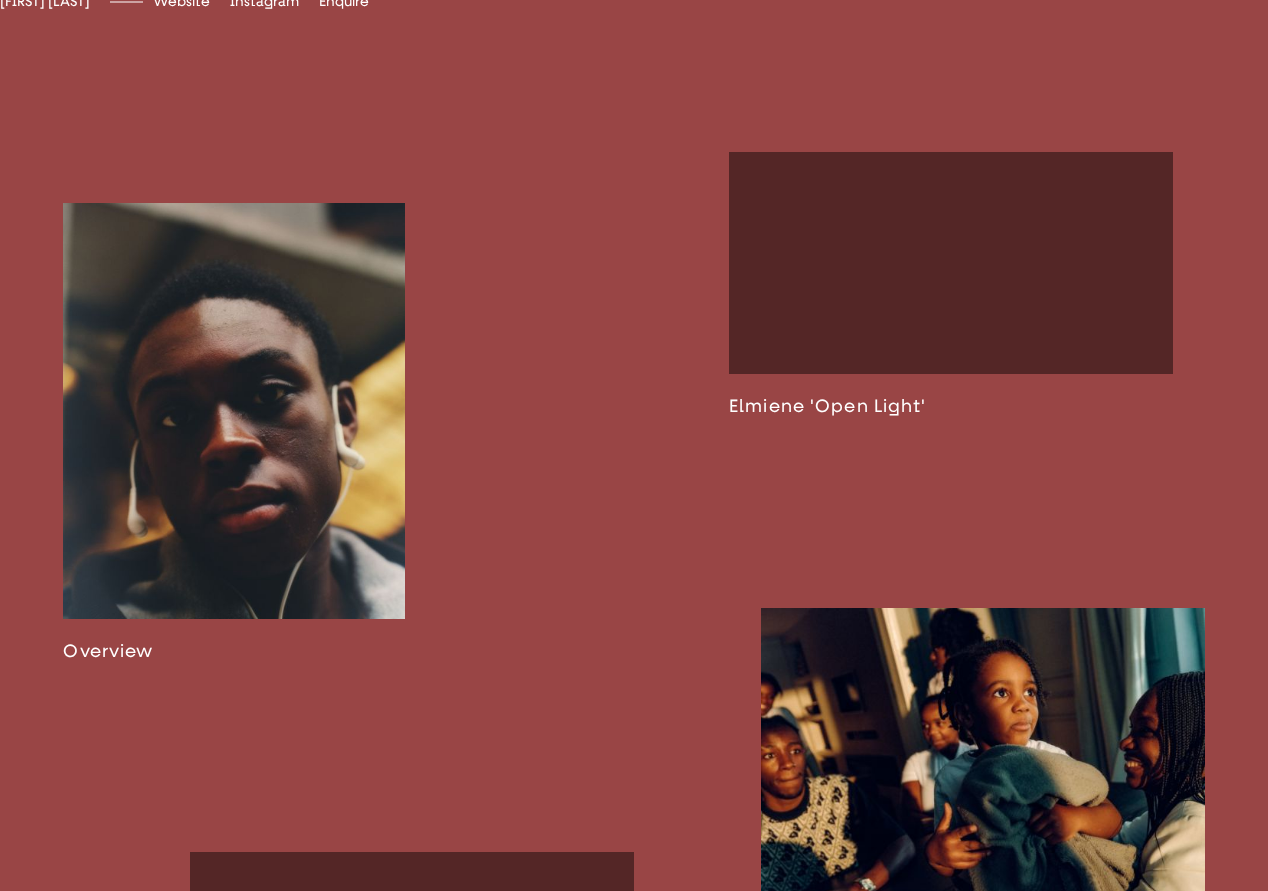 scroll, scrollTop: 1230, scrollLeft: 0, axis: vertical 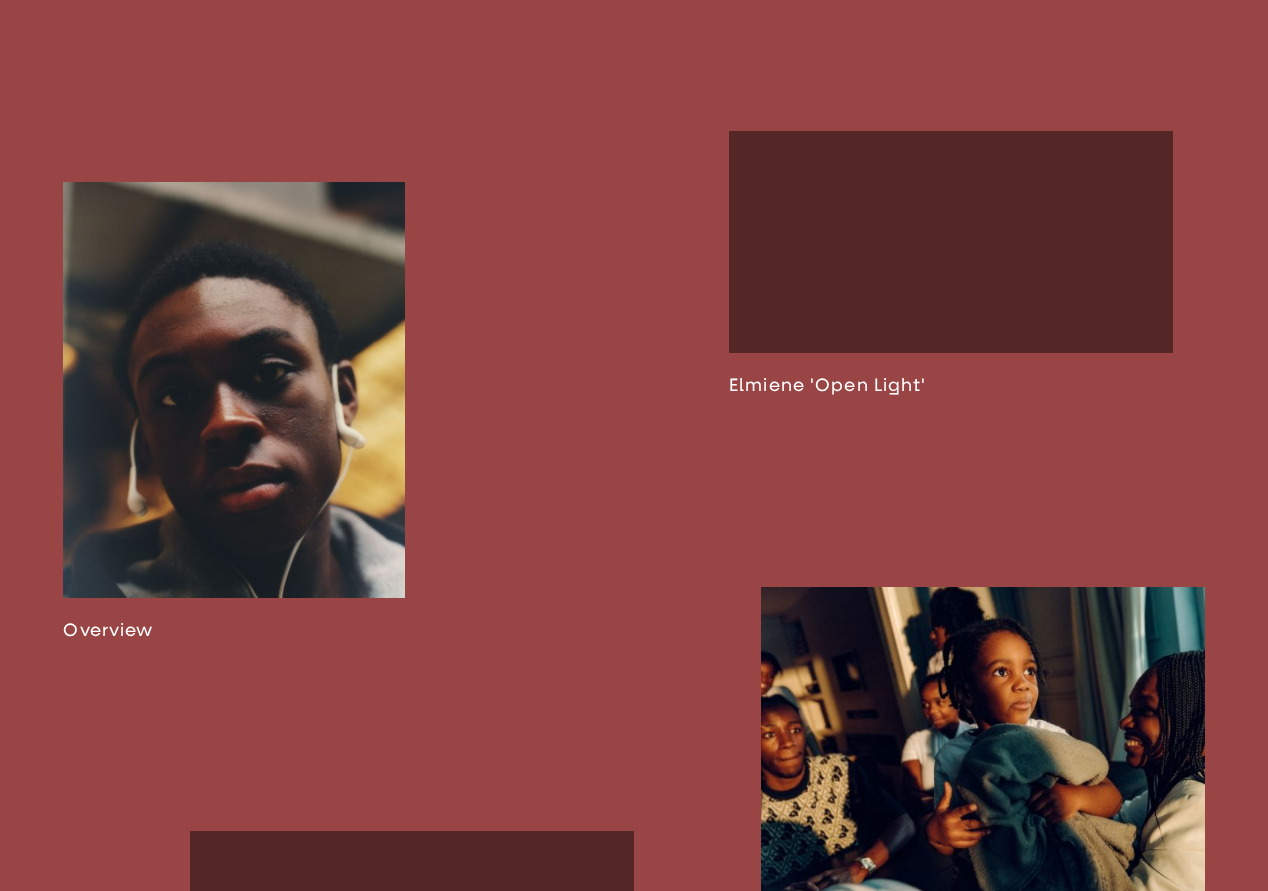 click at bounding box center (234, 411) 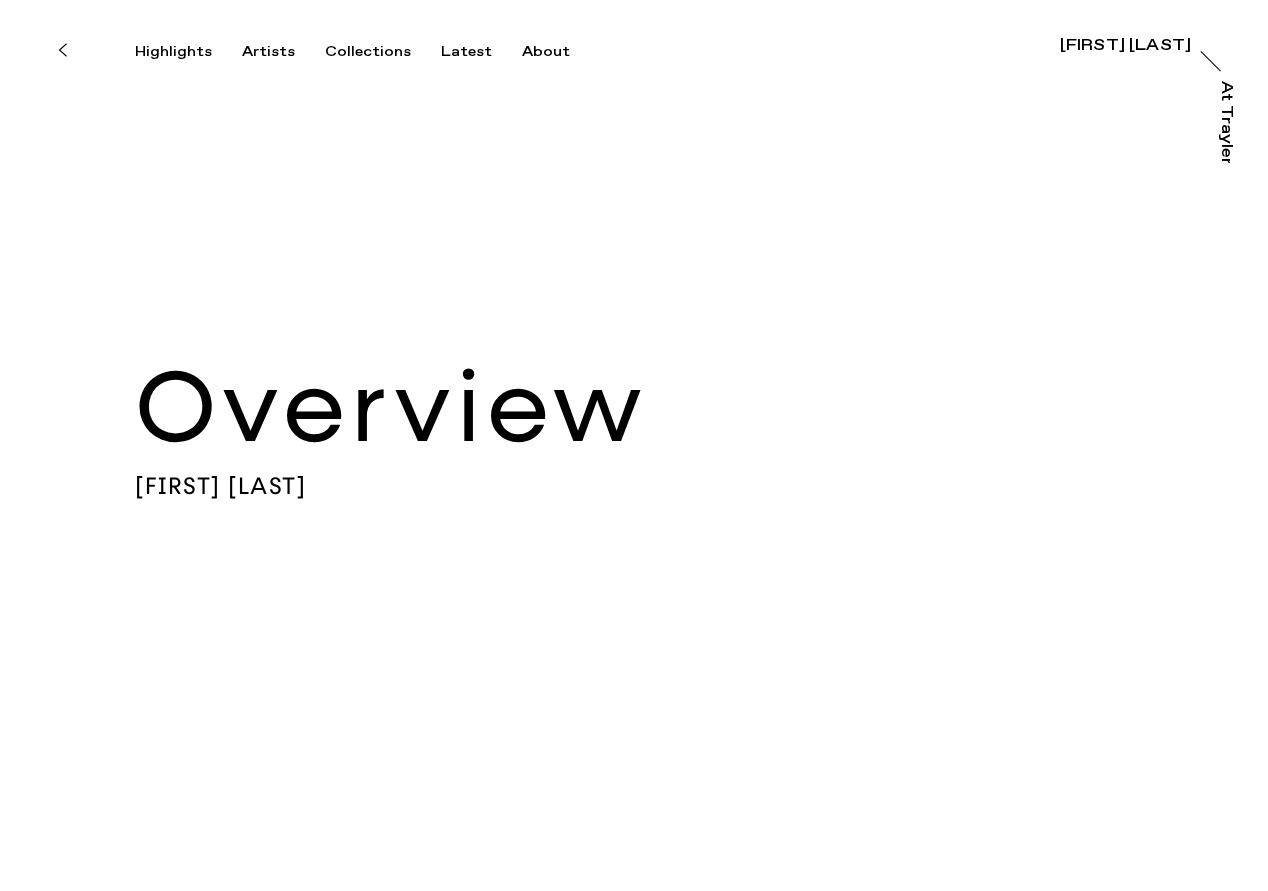 scroll, scrollTop: 0, scrollLeft: 0, axis: both 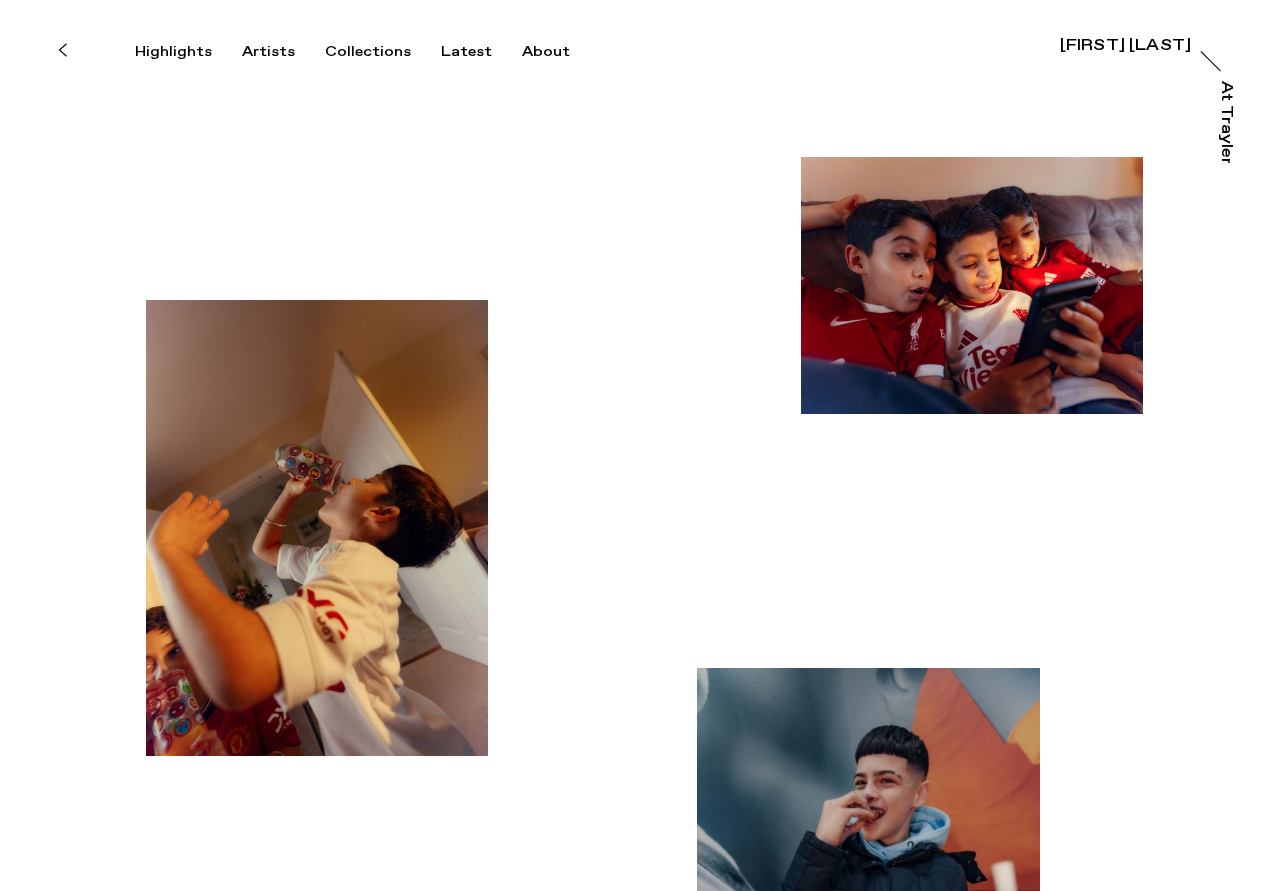 click at bounding box center [317, 528] 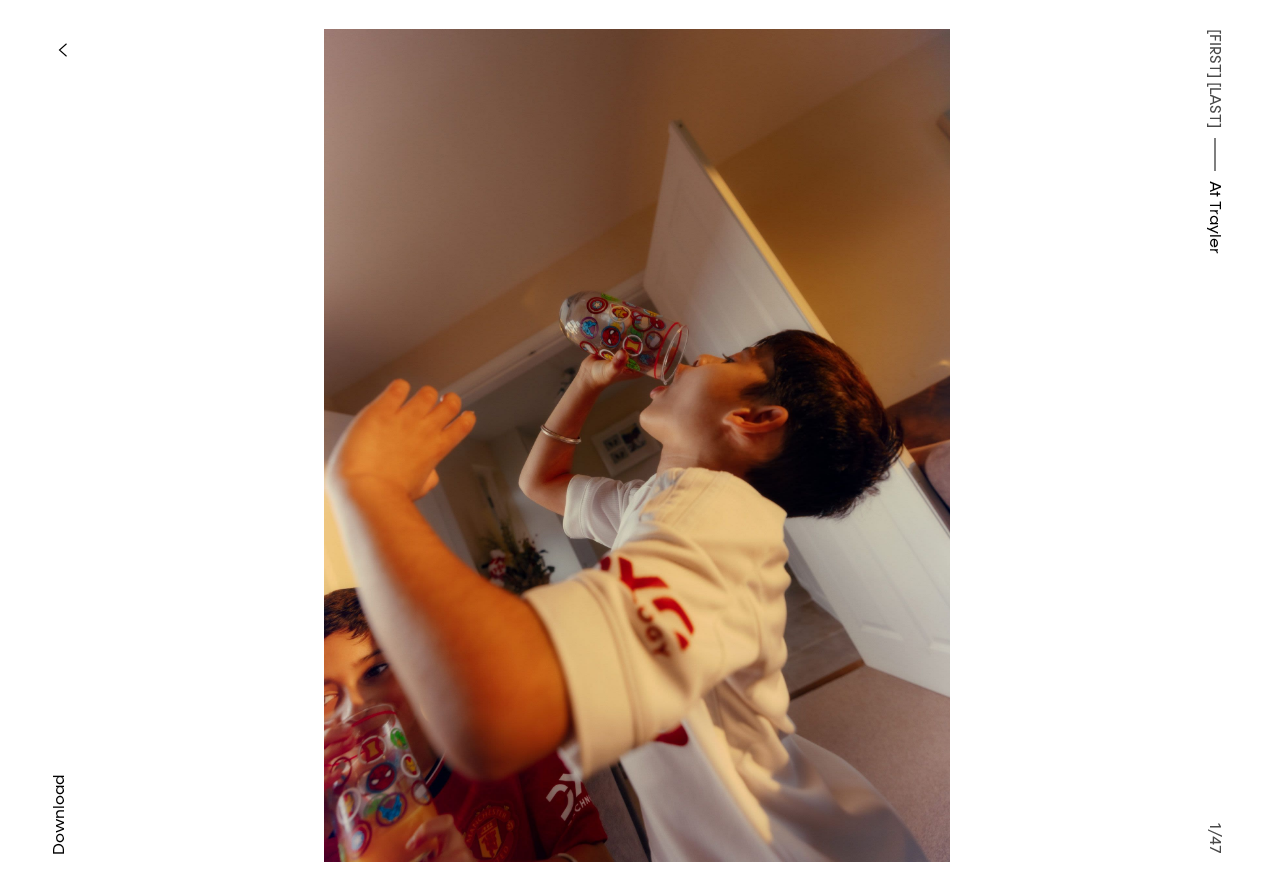 type 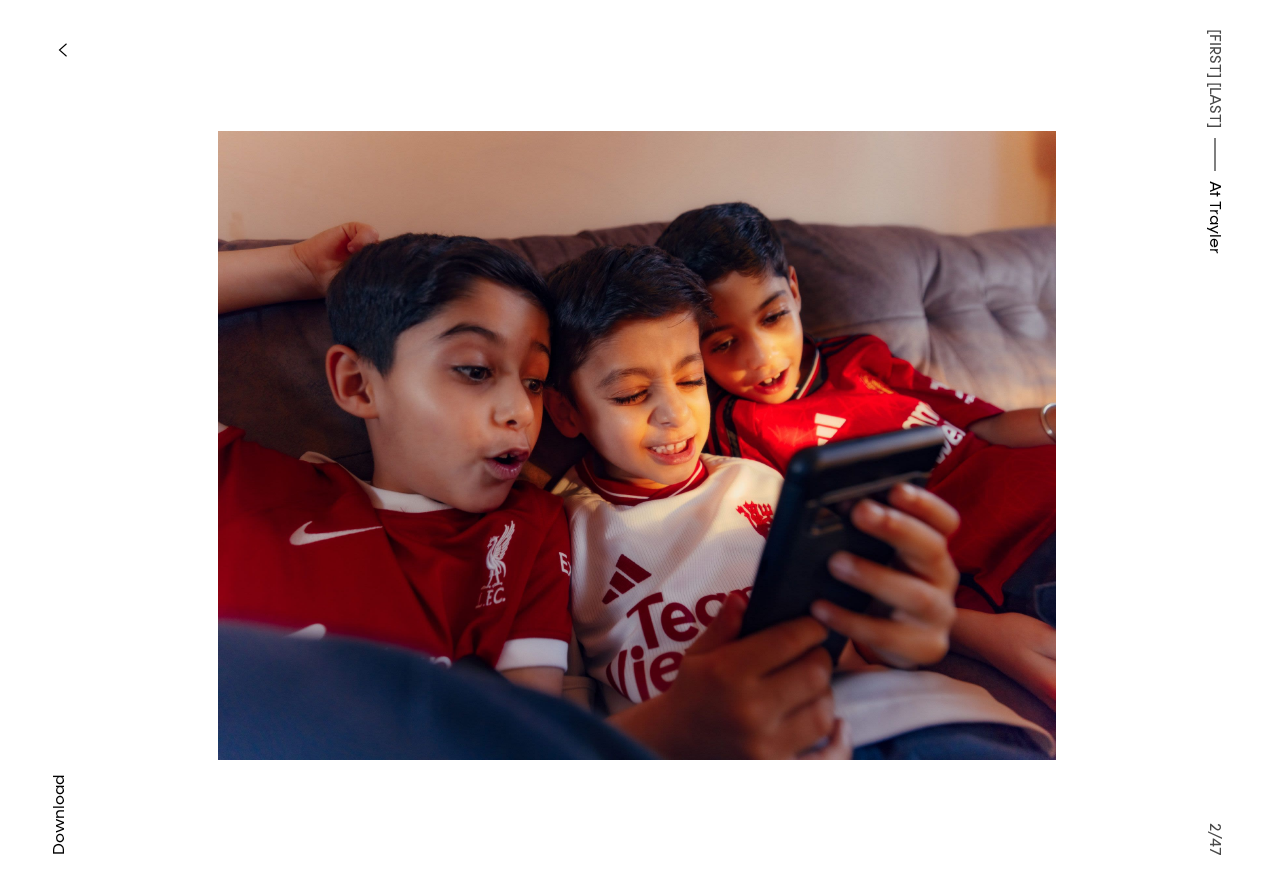 click at bounding box center [62, 50] 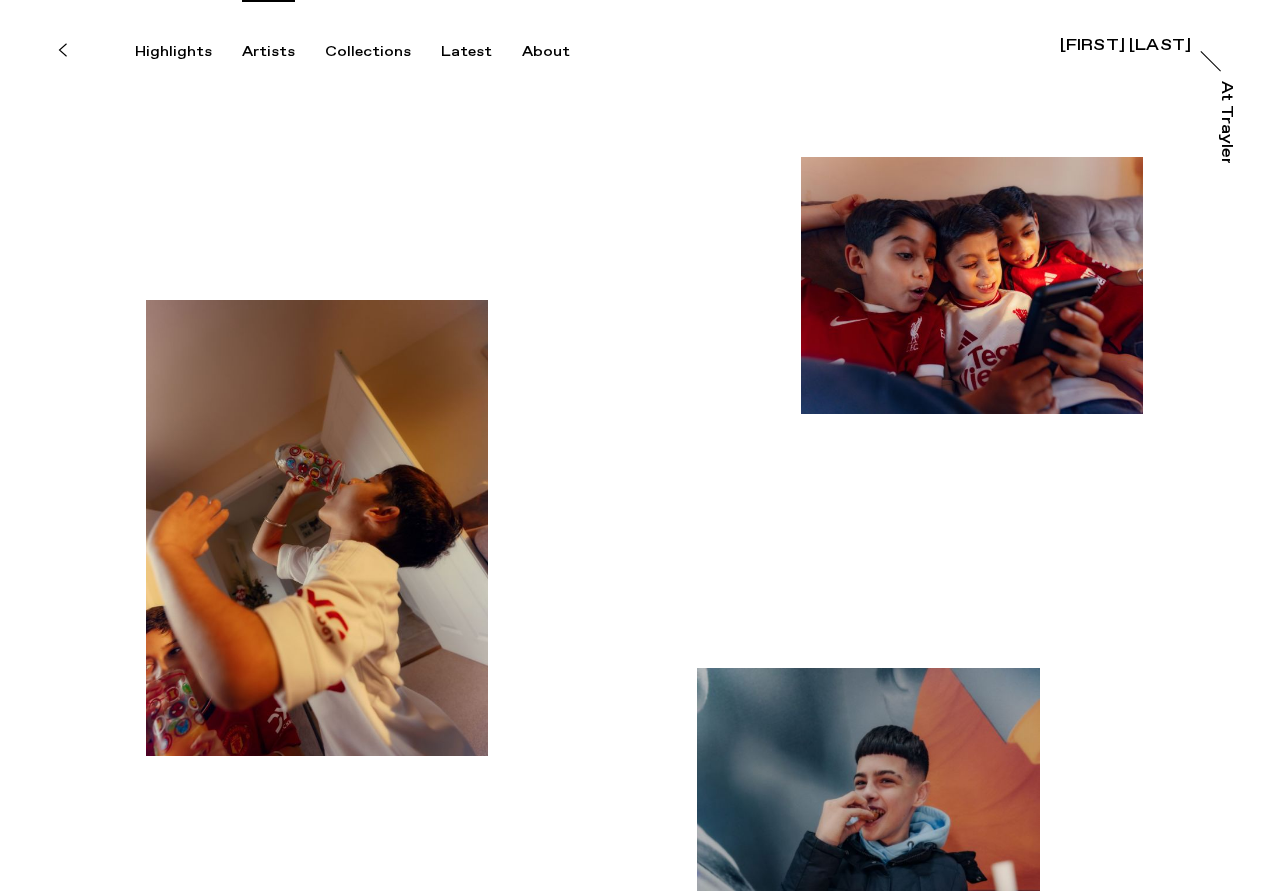 click on "Artists" at bounding box center (268, 52) 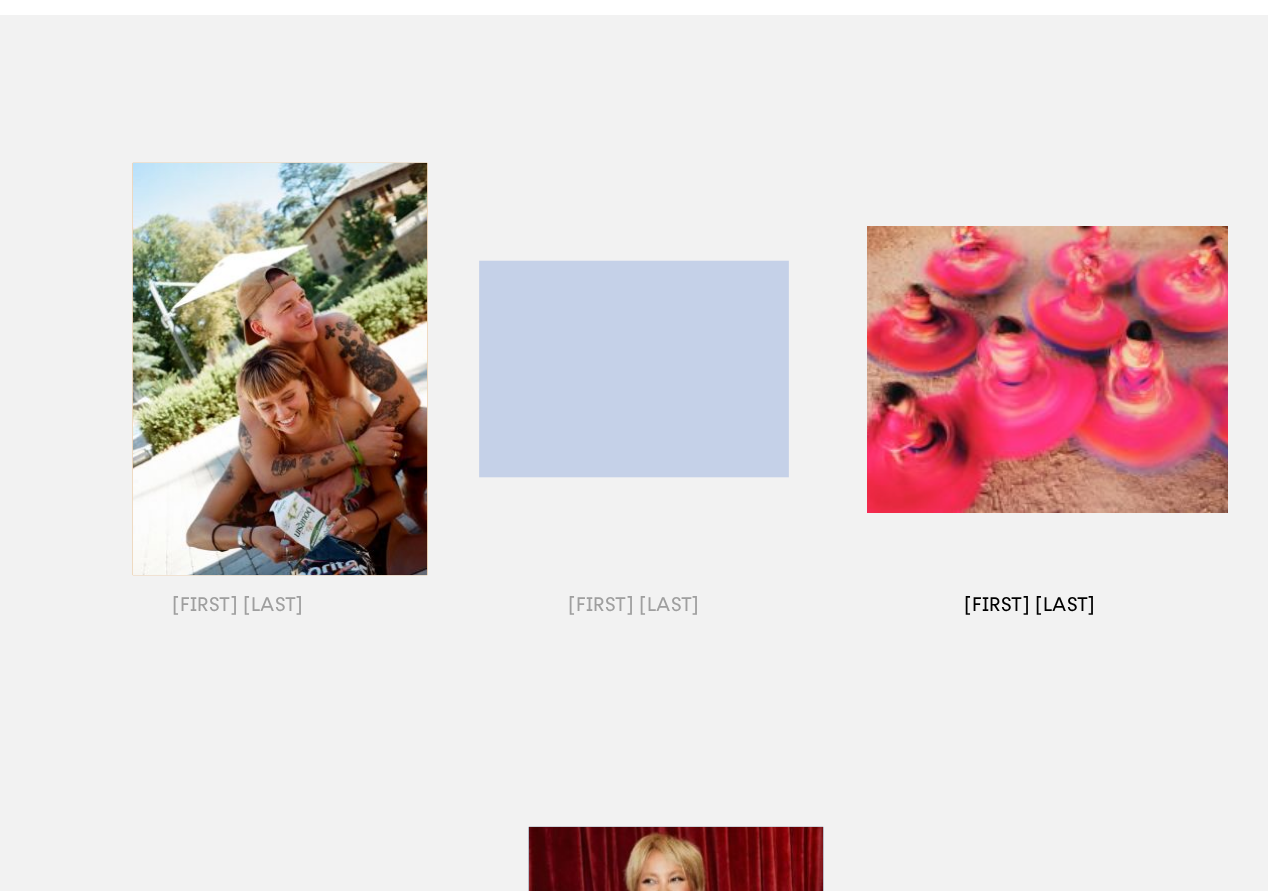 scroll, scrollTop: 288, scrollLeft: 0, axis: vertical 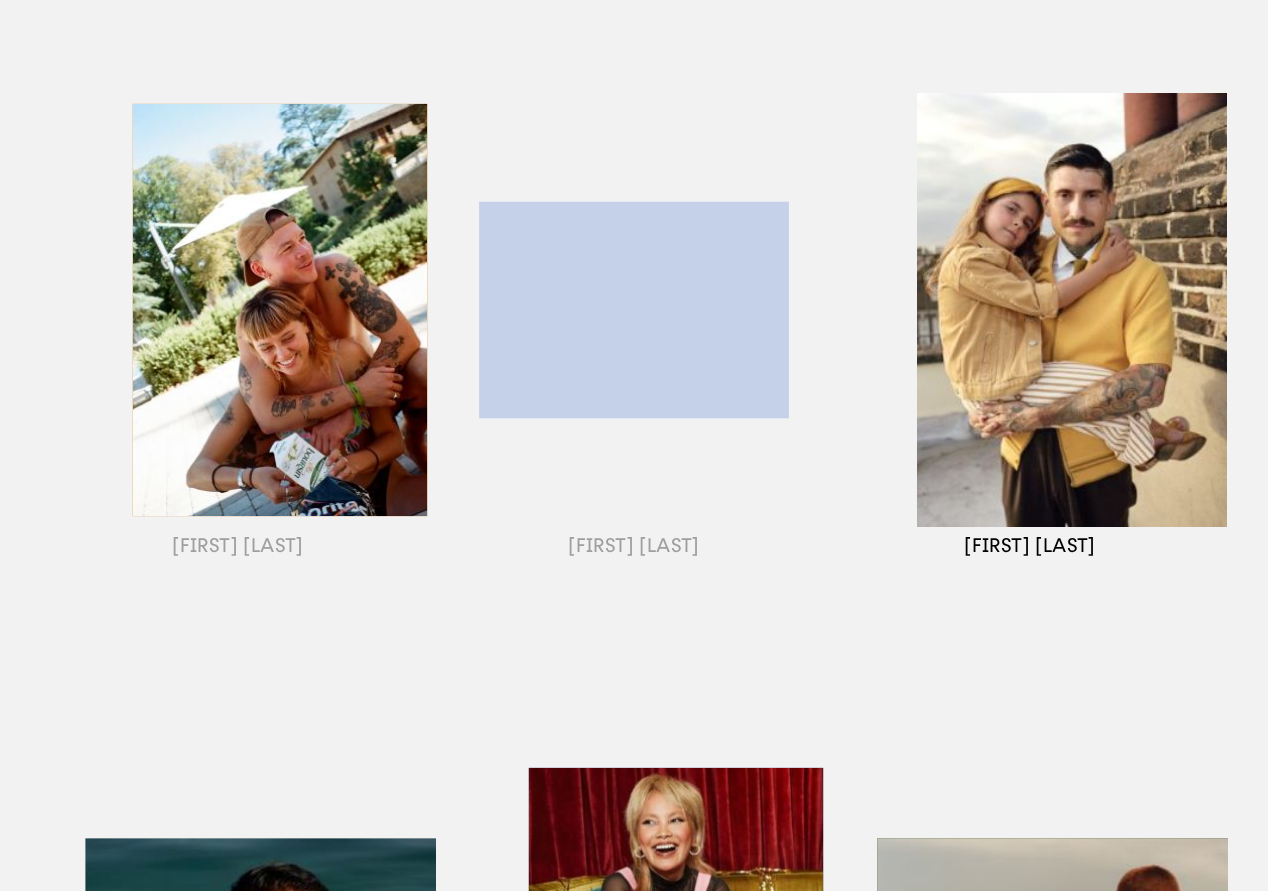 click at bounding box center (1030, 335) 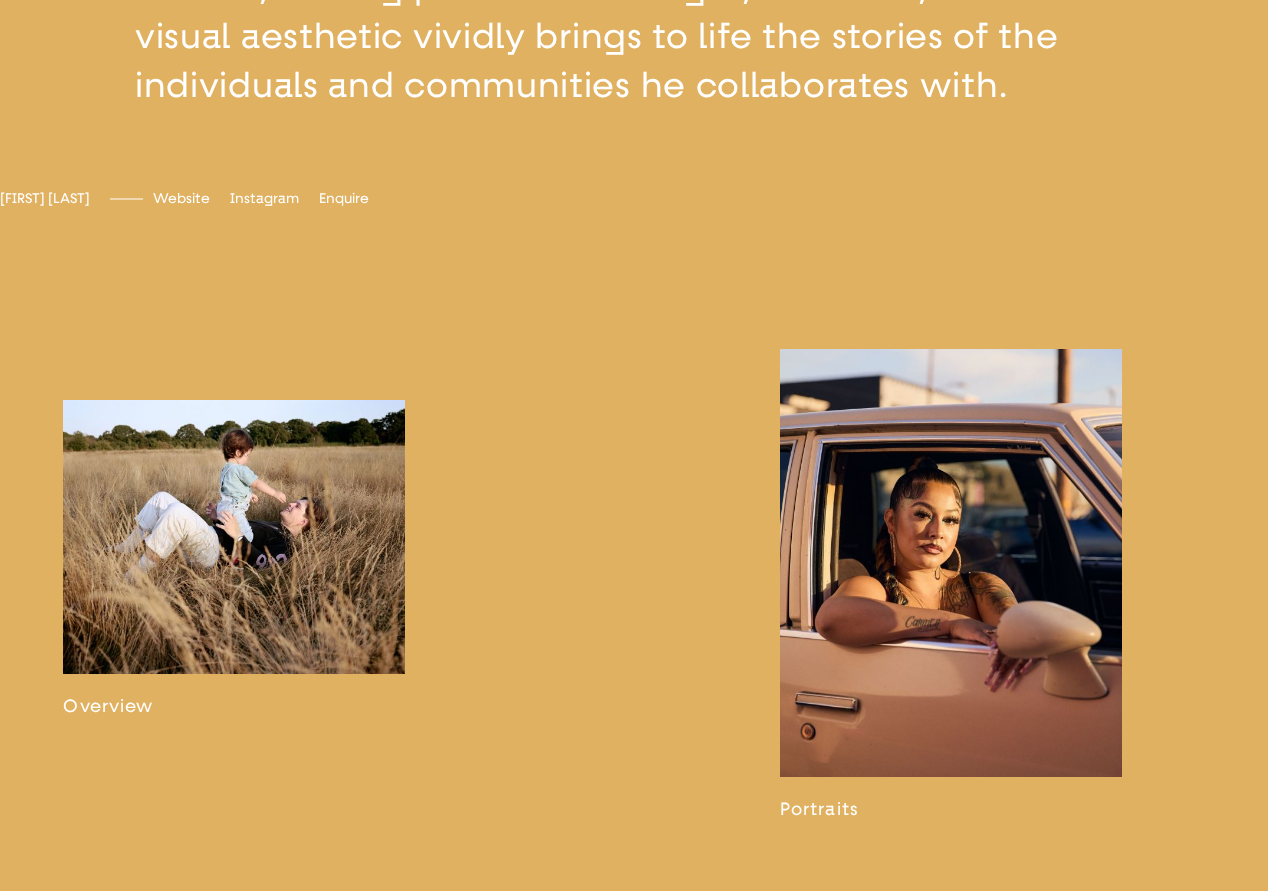 scroll, scrollTop: 1088, scrollLeft: 0, axis: vertical 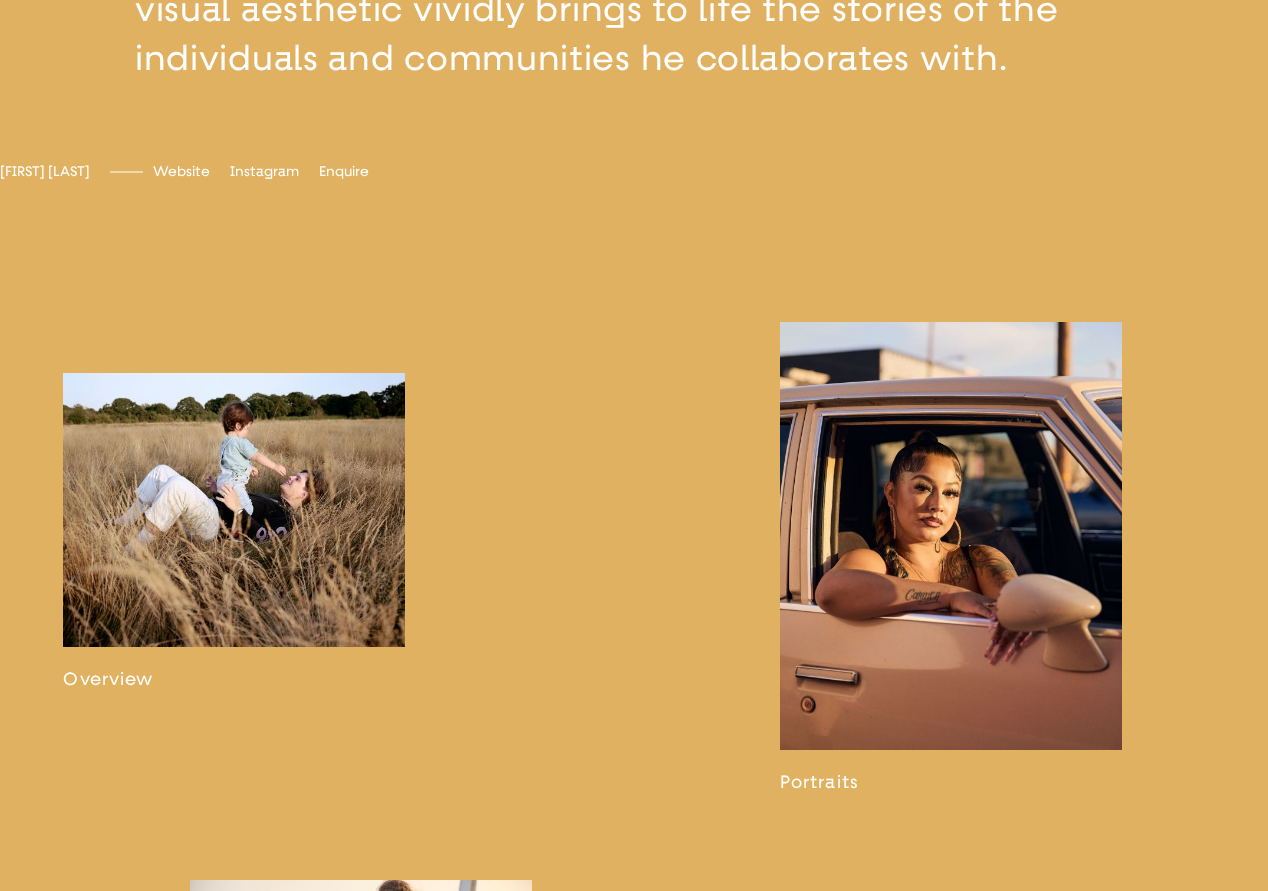 click at bounding box center [234, 531] 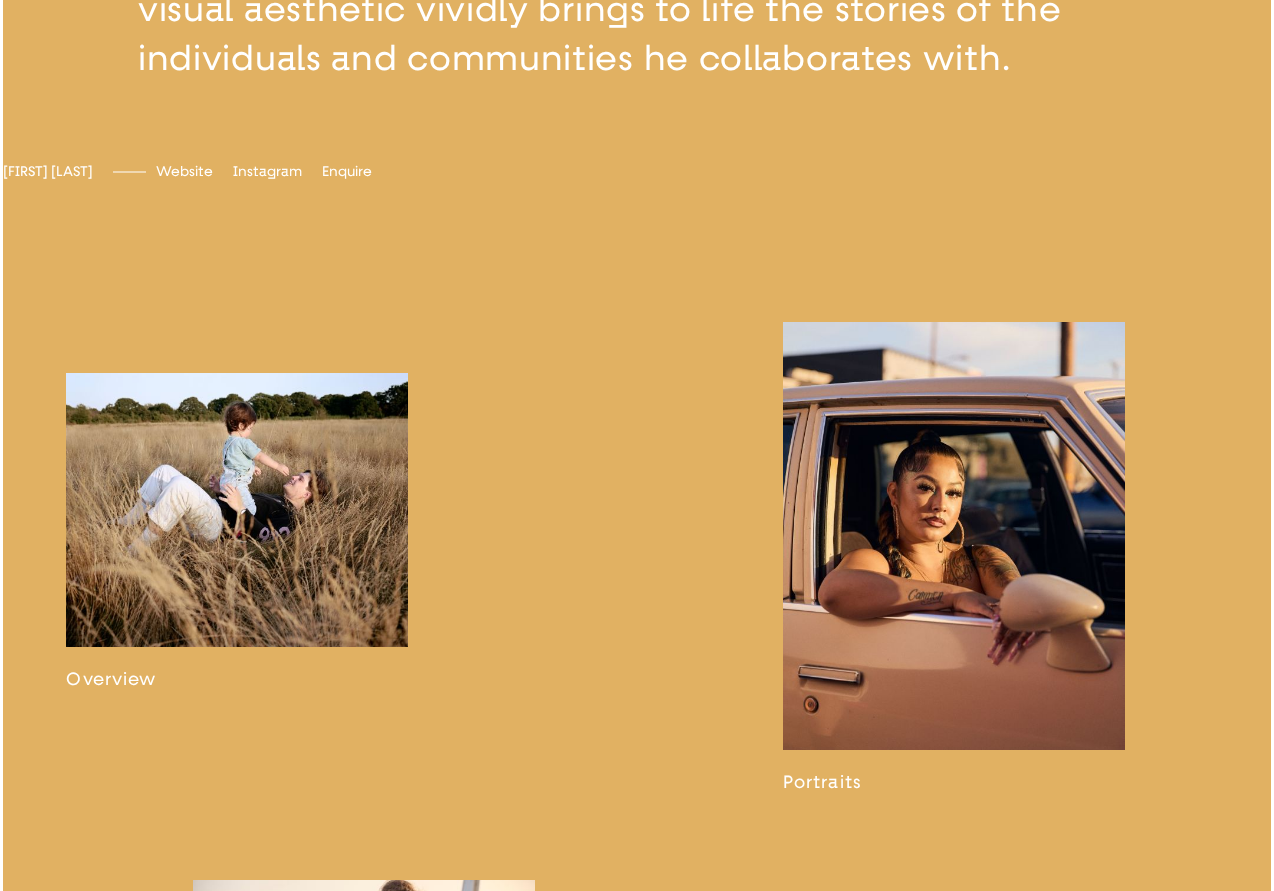 scroll, scrollTop: 0, scrollLeft: 0, axis: both 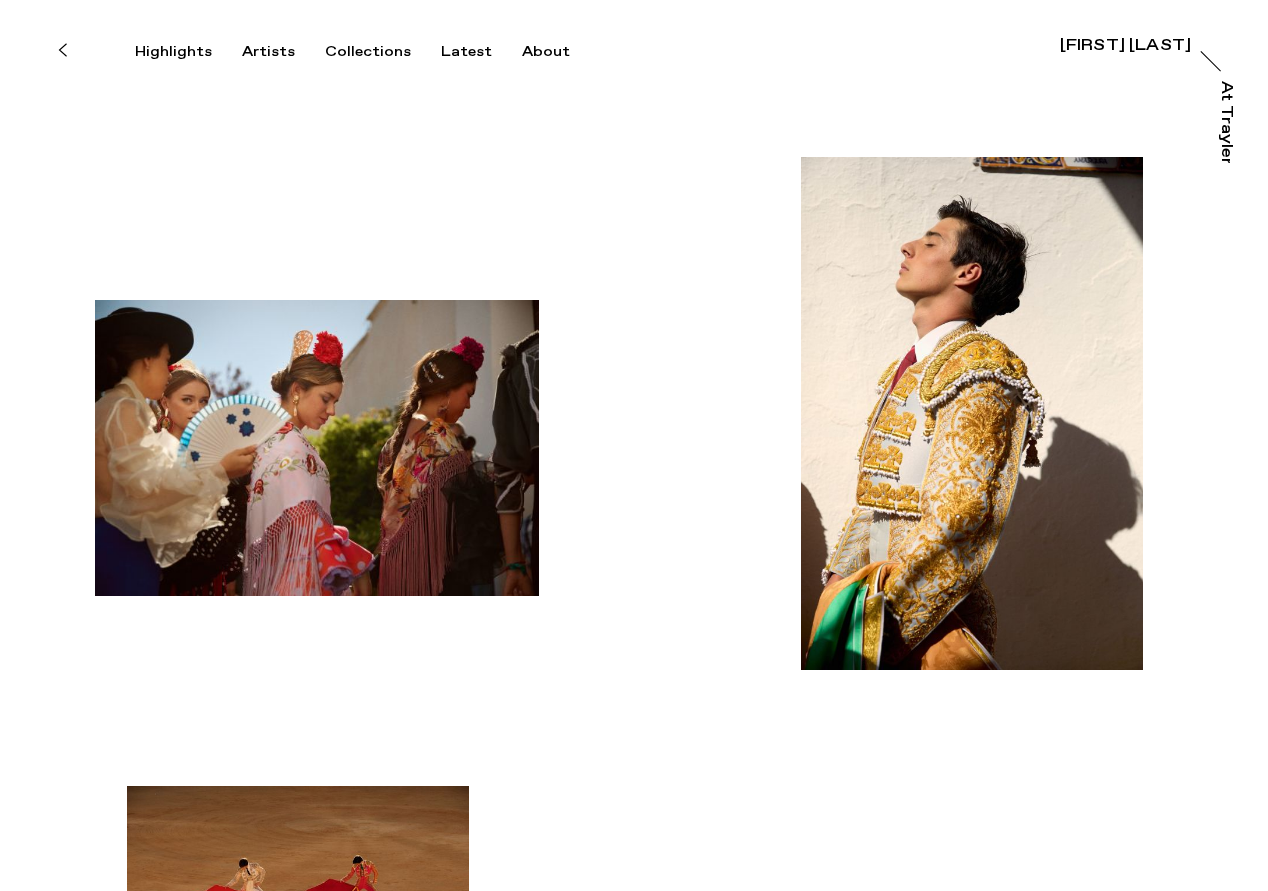 click at bounding box center [317, 448] 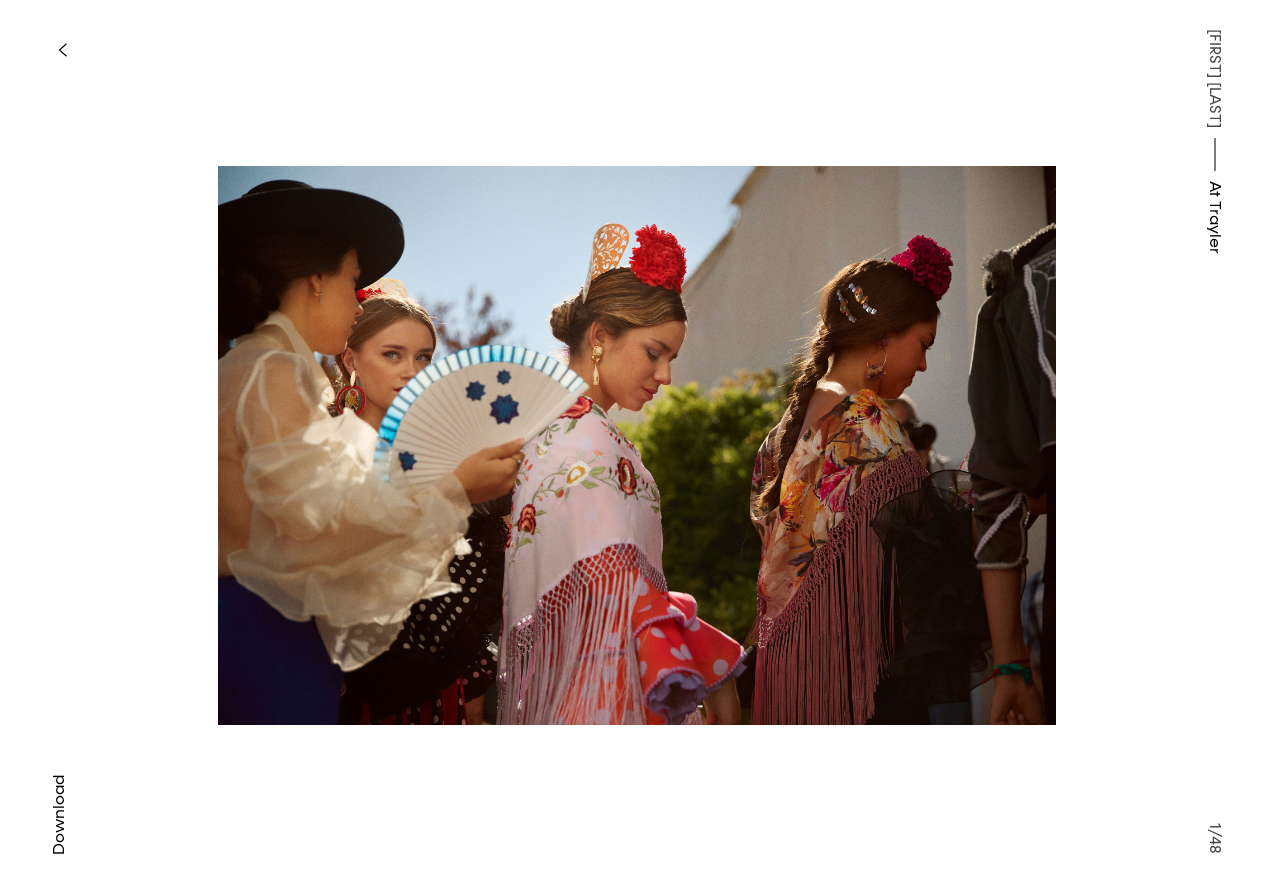 type 